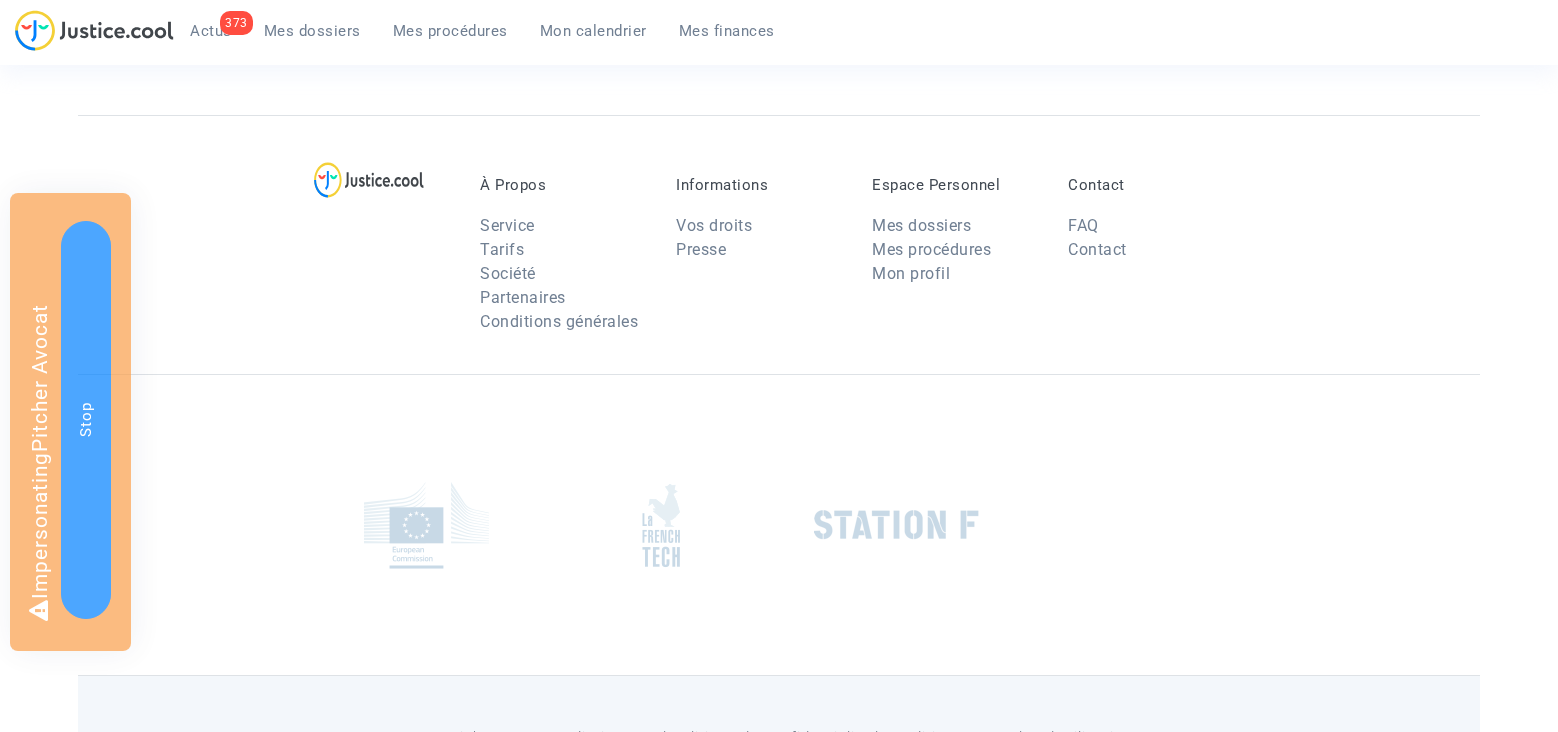scroll, scrollTop: 0, scrollLeft: 0, axis: both 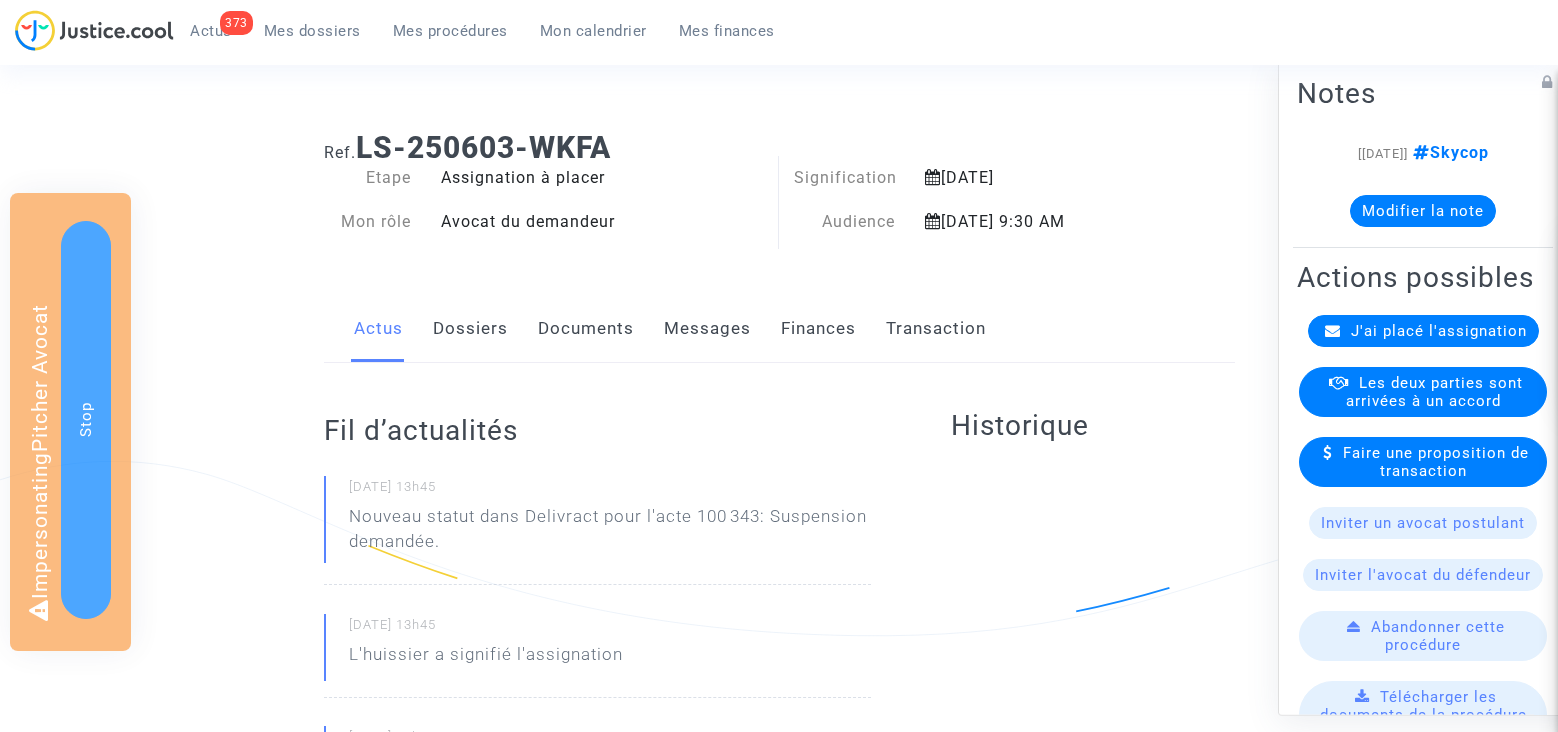 click on "Mes procédures" at bounding box center (450, 31) 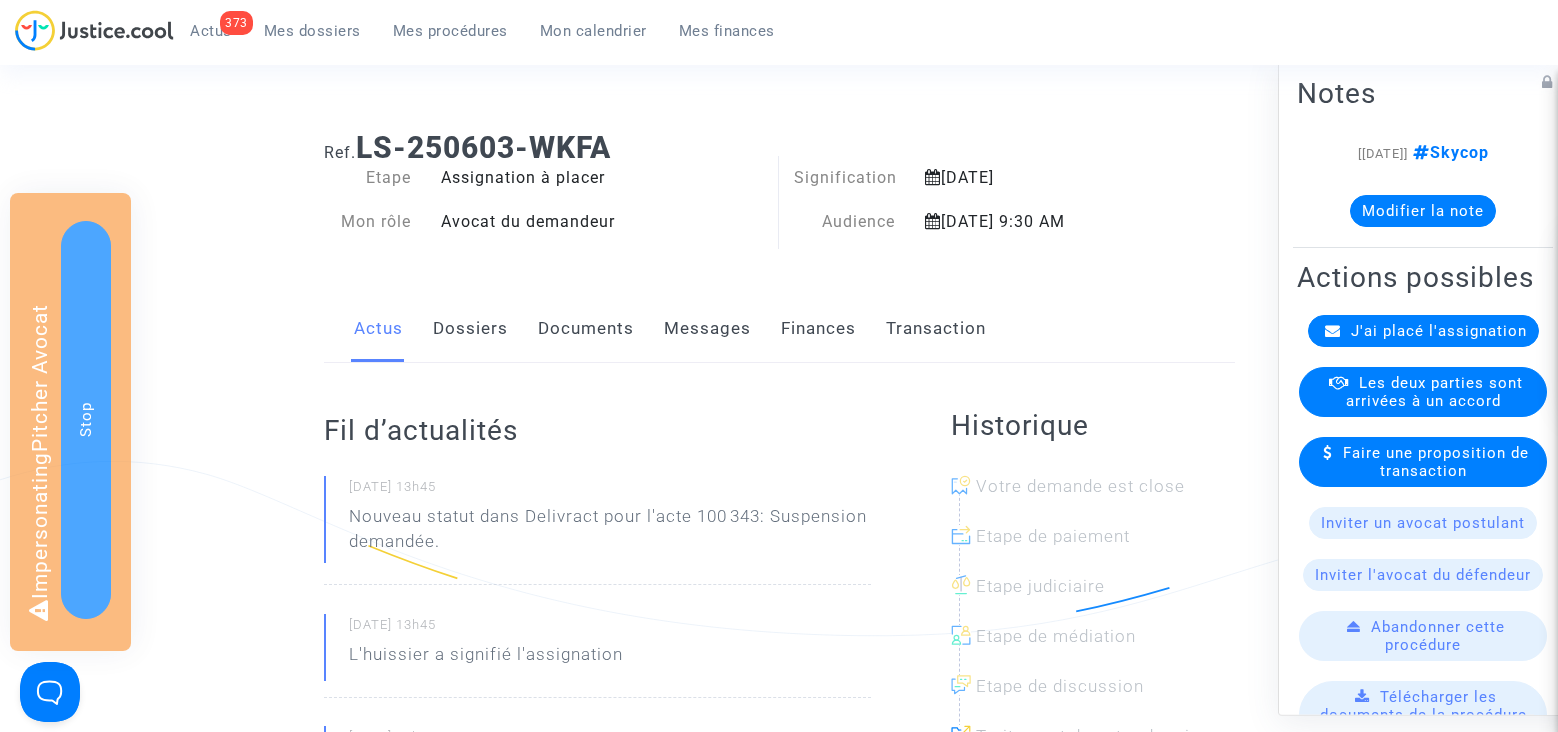 scroll, scrollTop: 0, scrollLeft: 0, axis: both 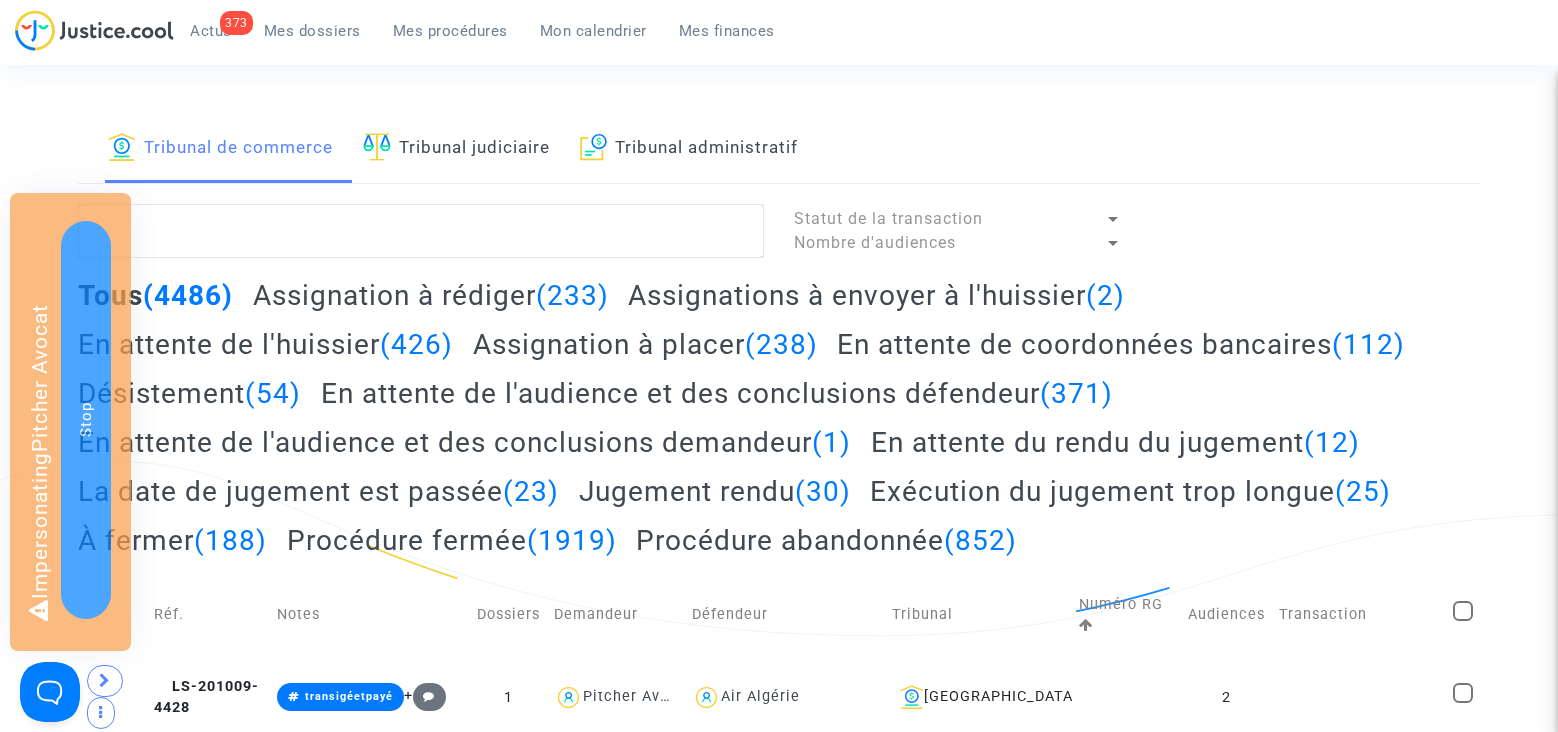click on "Assignation à placer  (238)" 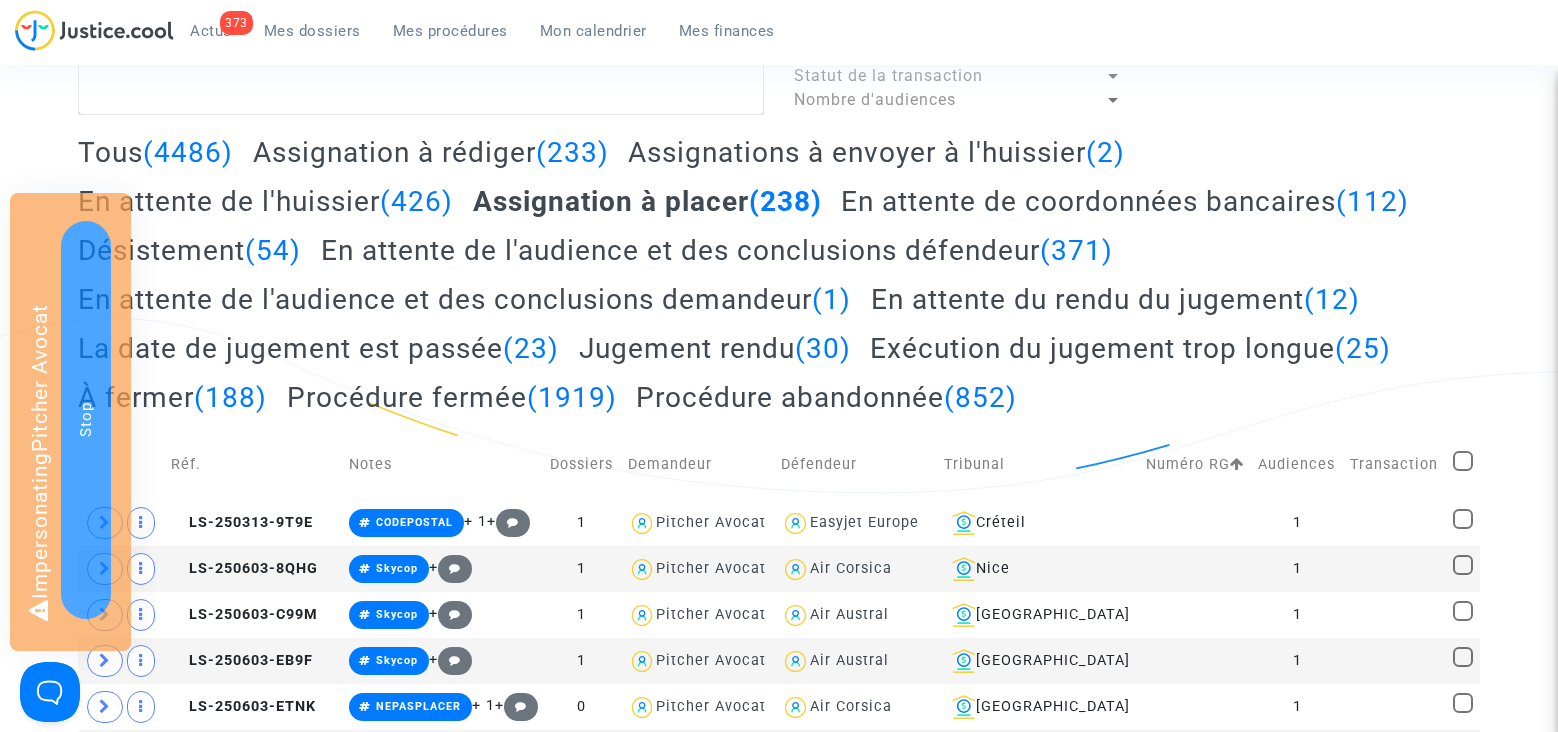 scroll, scrollTop: 139, scrollLeft: 0, axis: vertical 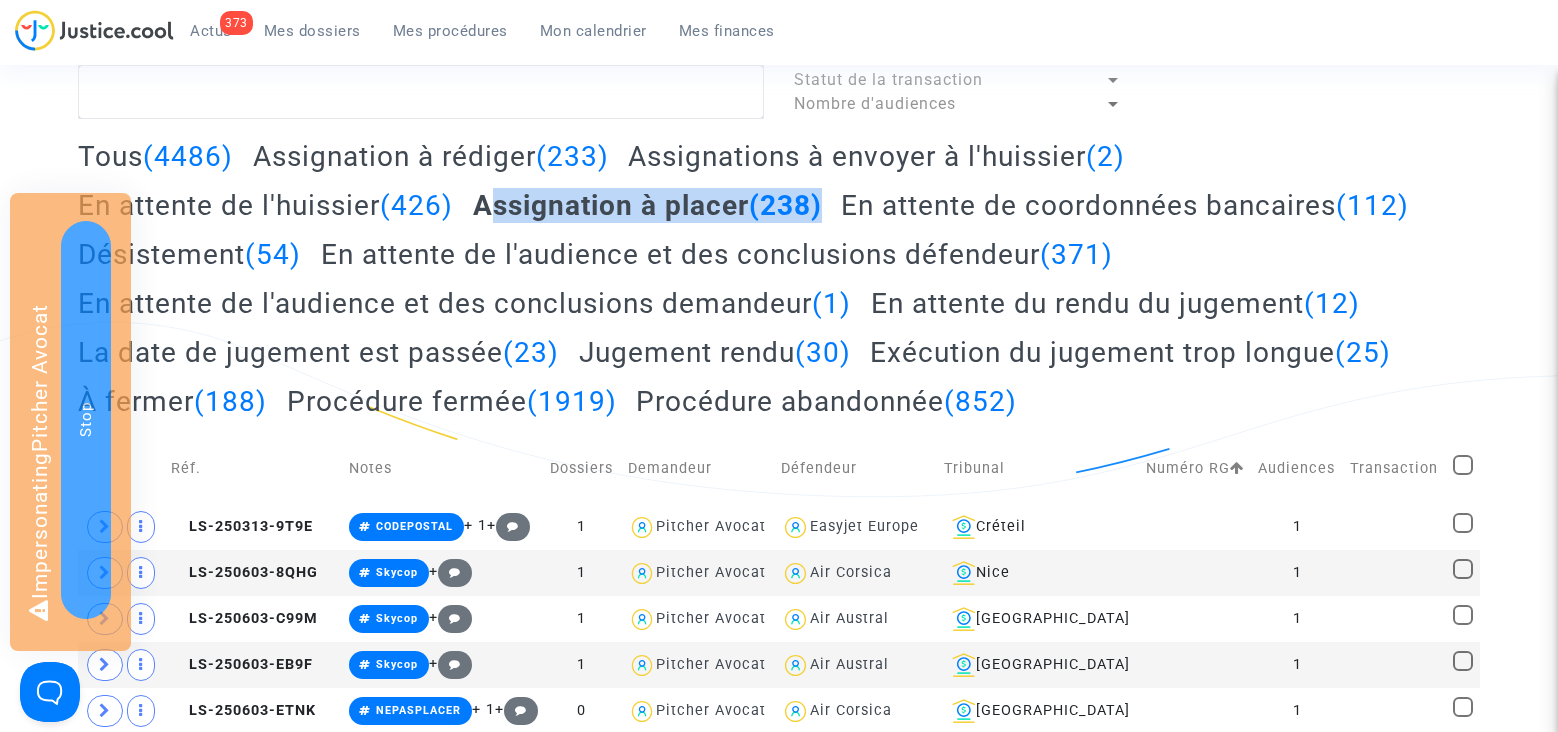 drag, startPoint x: 857, startPoint y: 205, endPoint x: 485, endPoint y: 202, distance: 372.0121 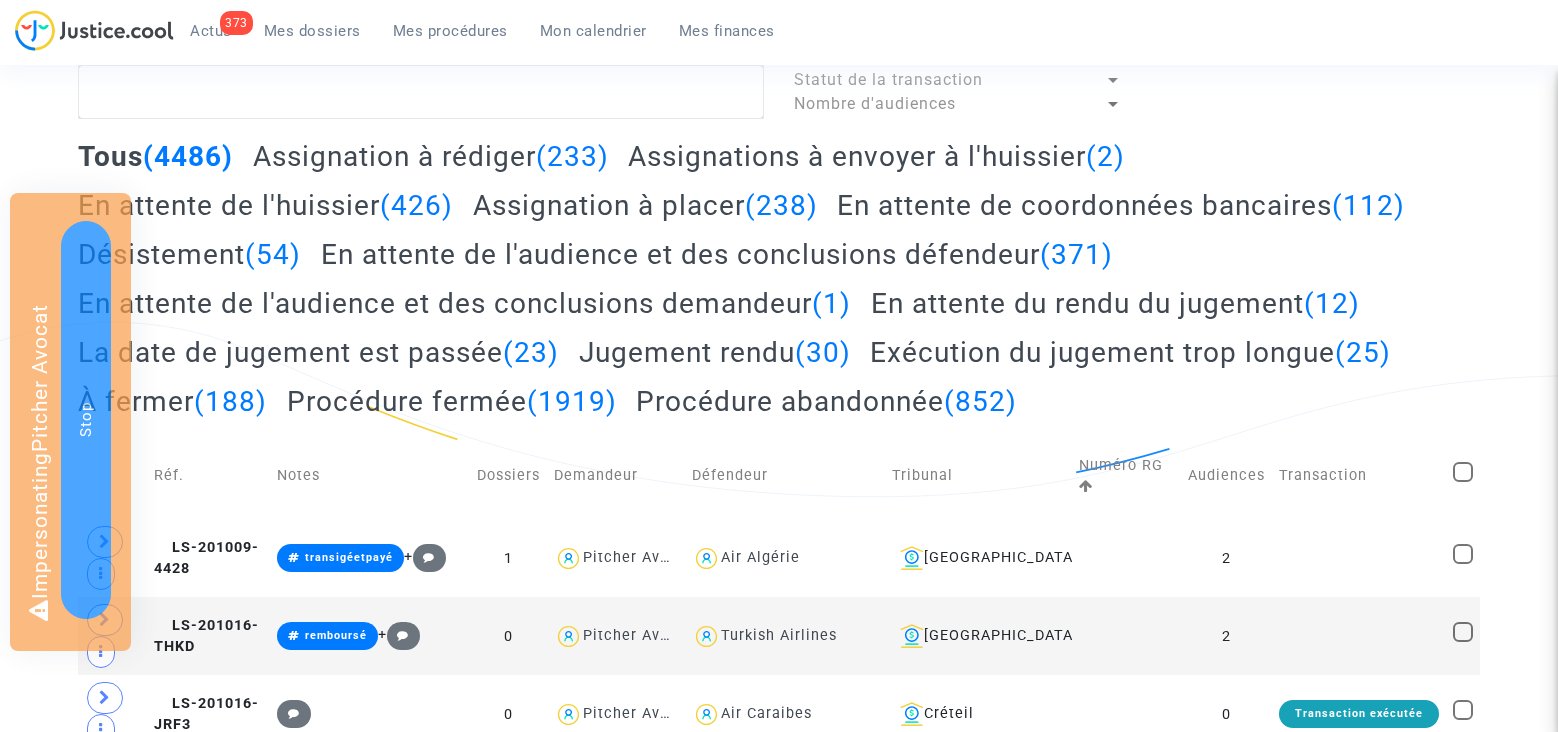 scroll, scrollTop: 139, scrollLeft: 0, axis: vertical 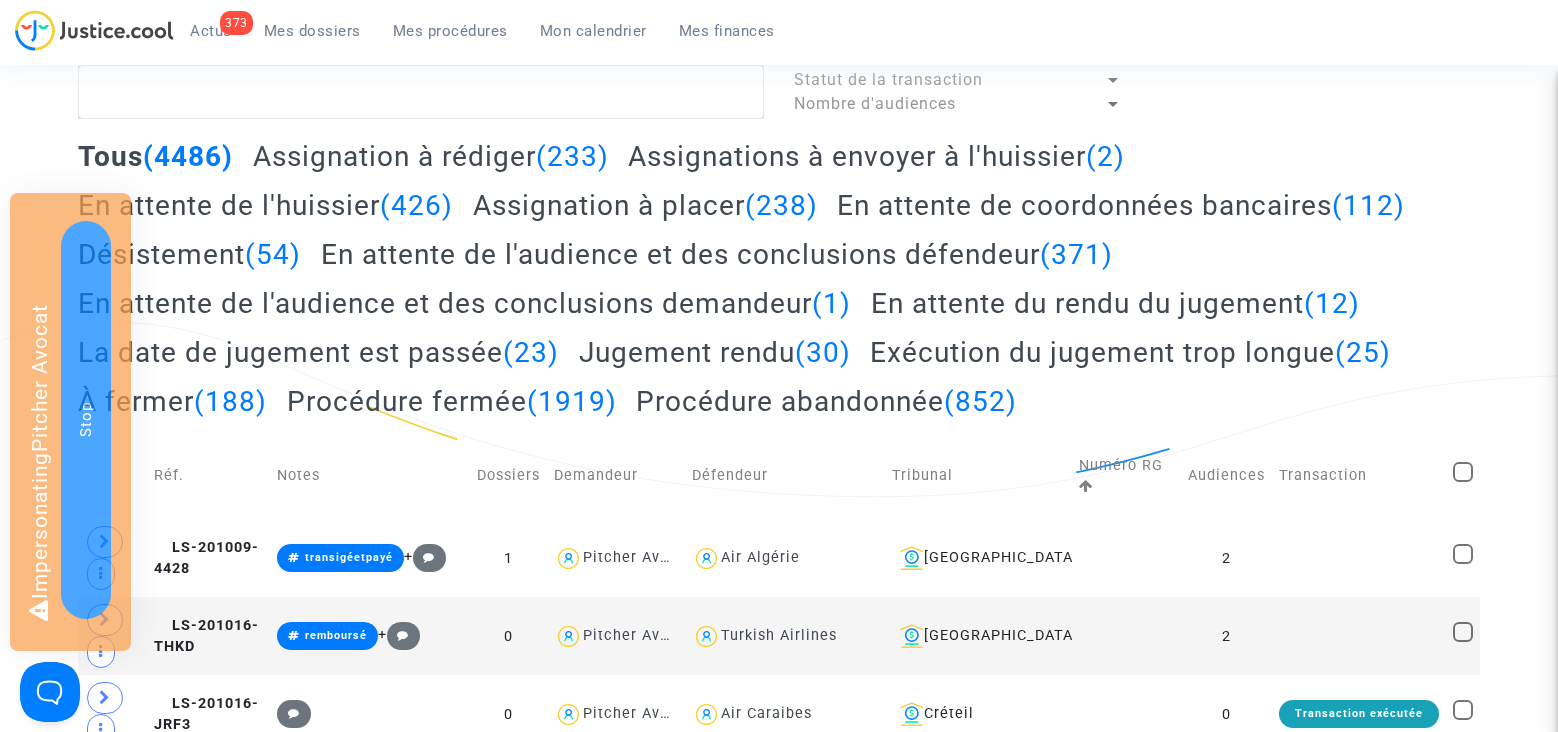 click on "Assignation à placer  (238)" 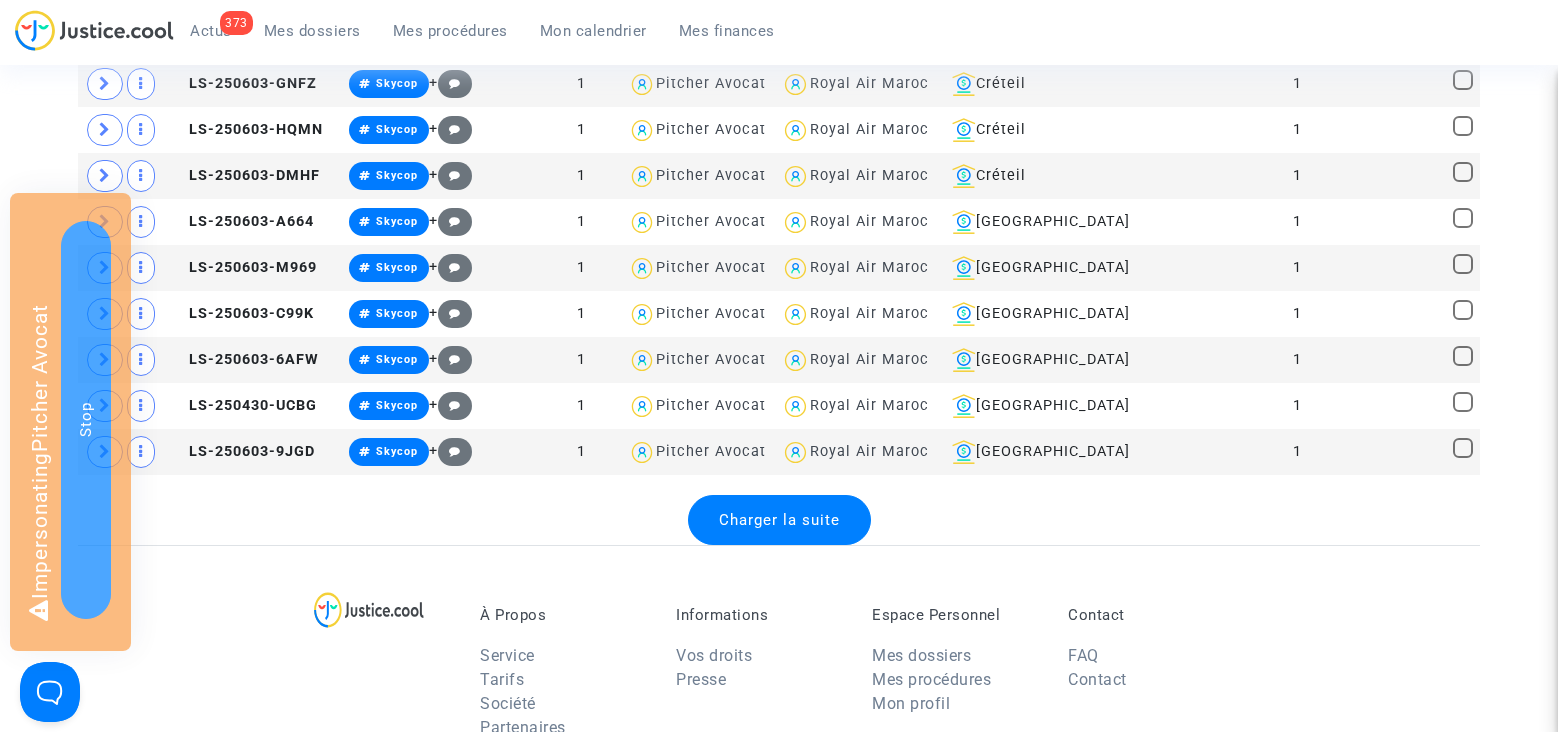 scroll, scrollTop: 2491, scrollLeft: 0, axis: vertical 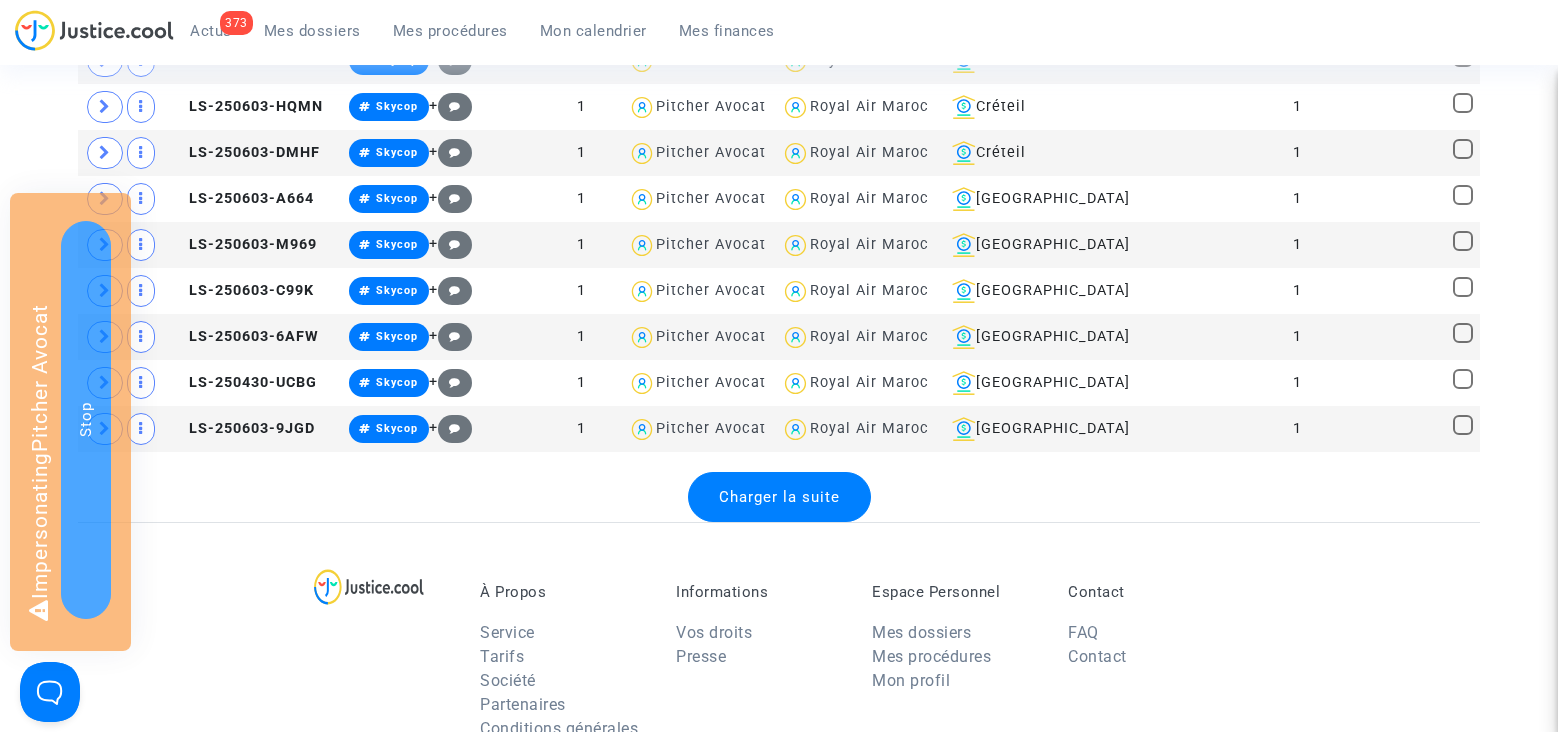 click on "Charger la suite" 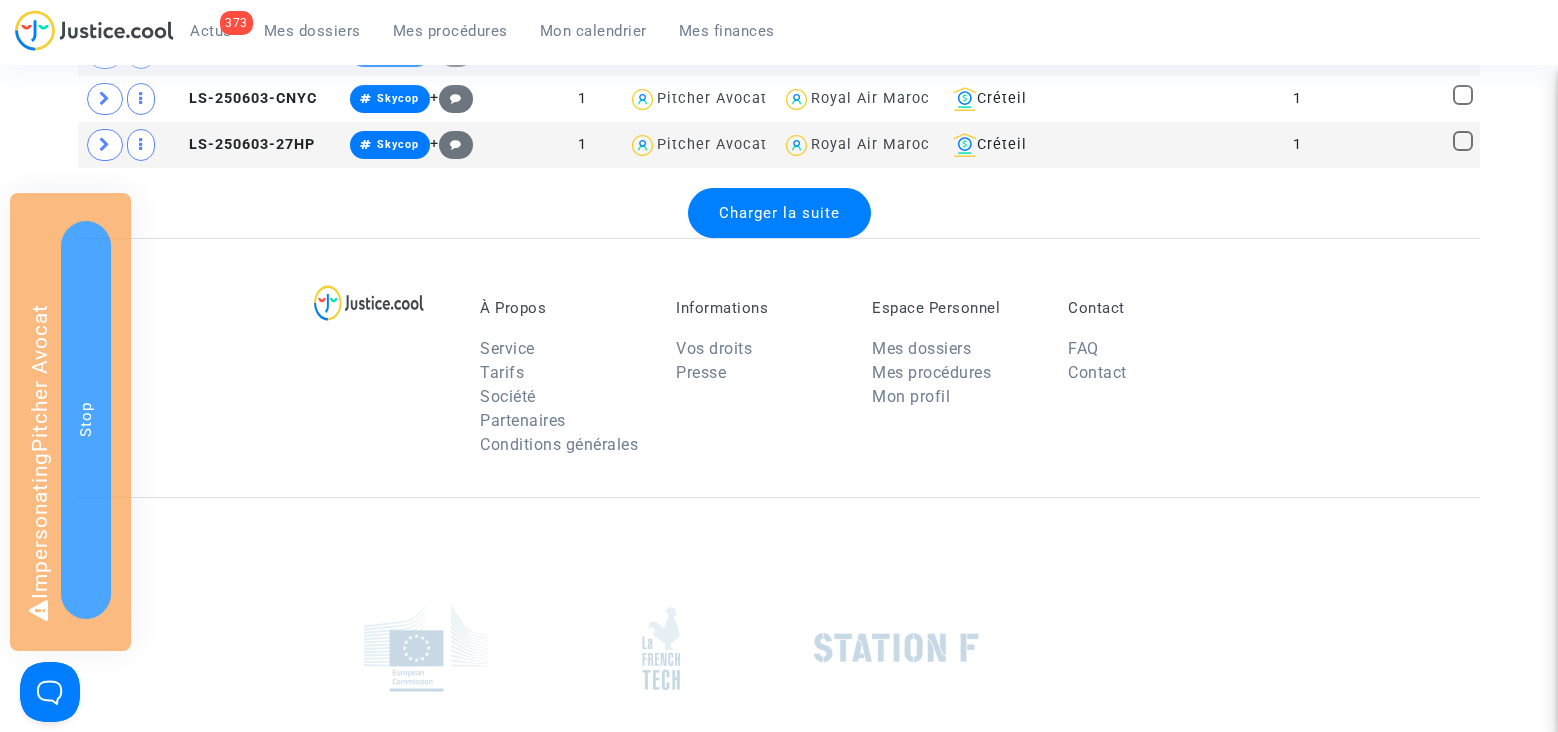 scroll, scrollTop: 5049, scrollLeft: 0, axis: vertical 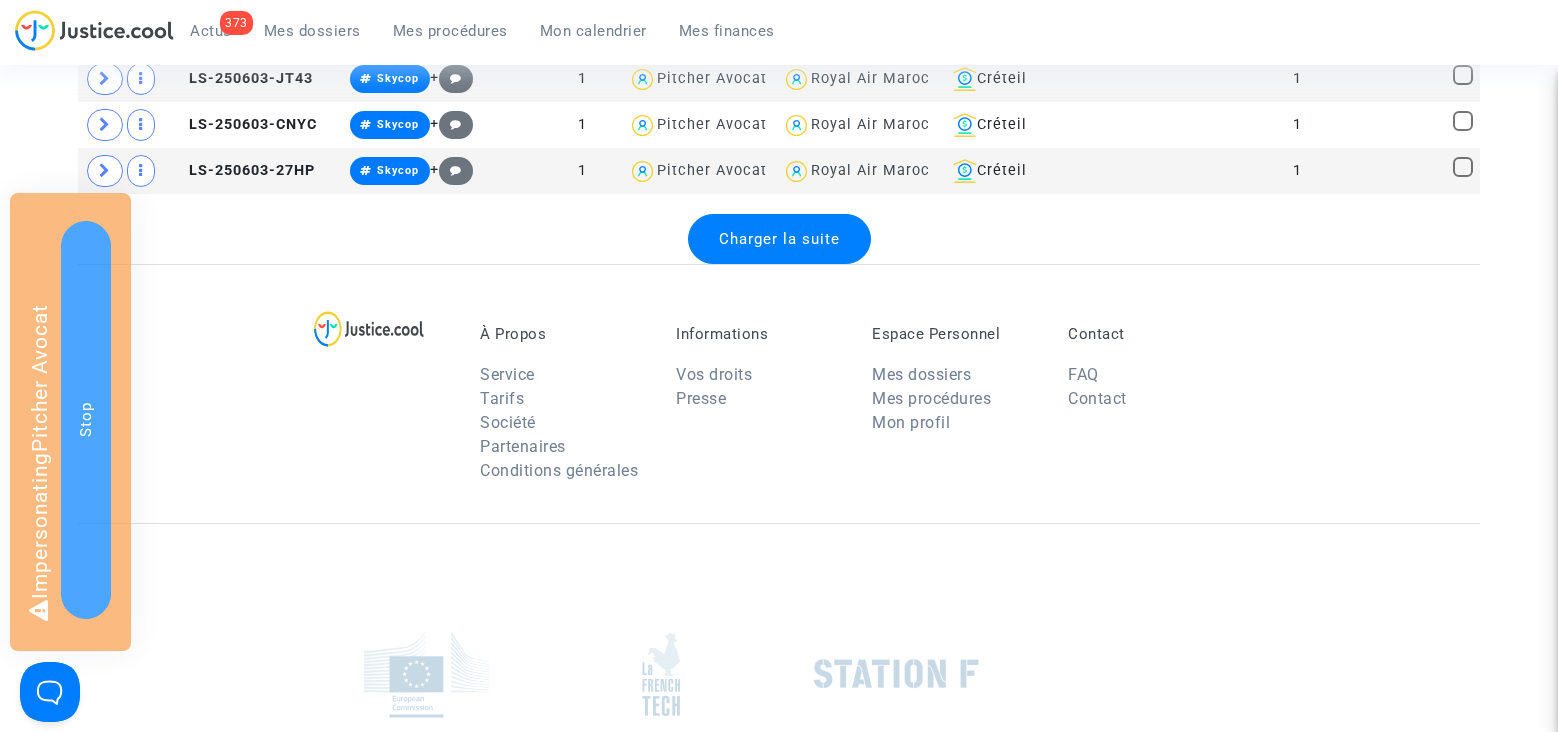click on "Charger la suite" 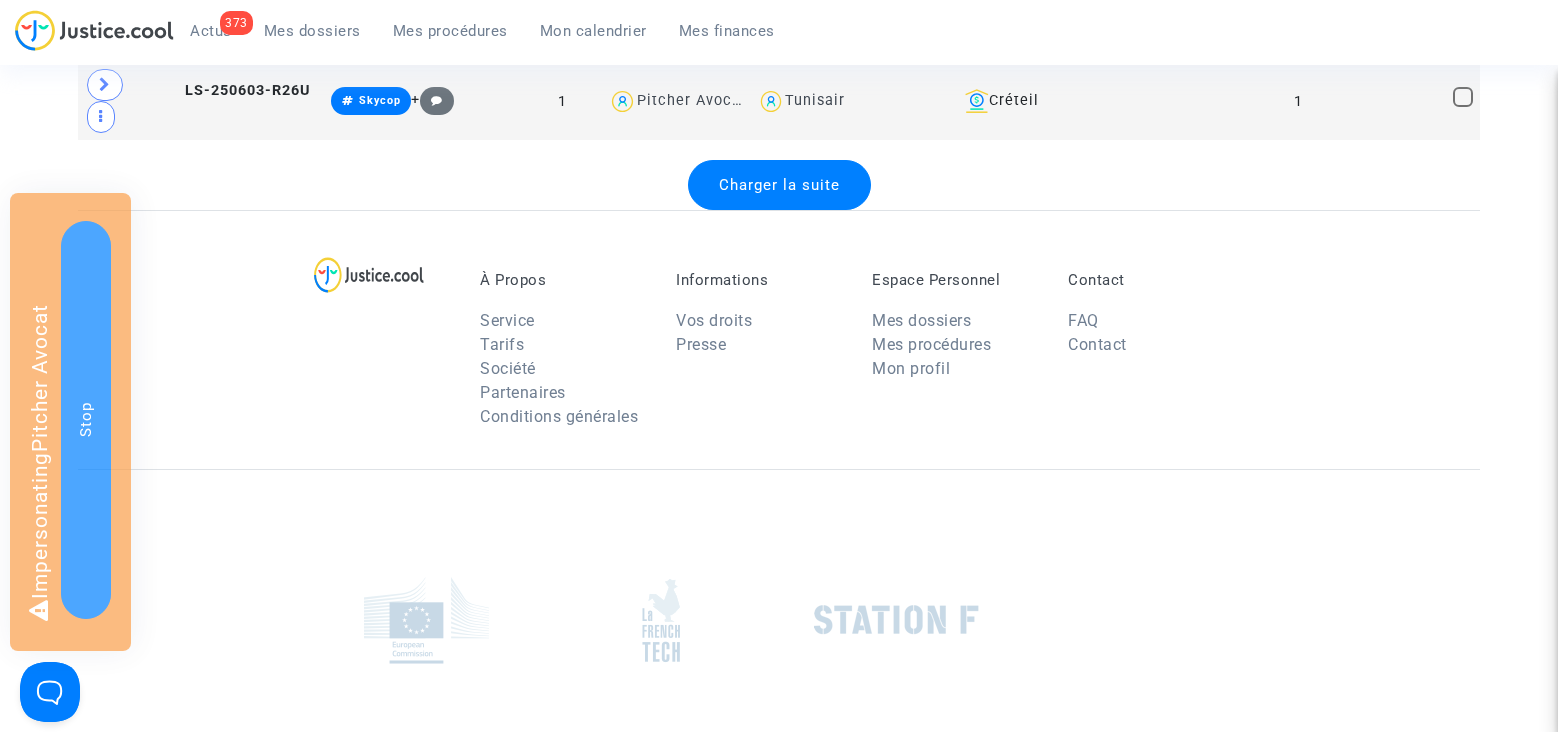 scroll, scrollTop: 12206, scrollLeft: 0, axis: vertical 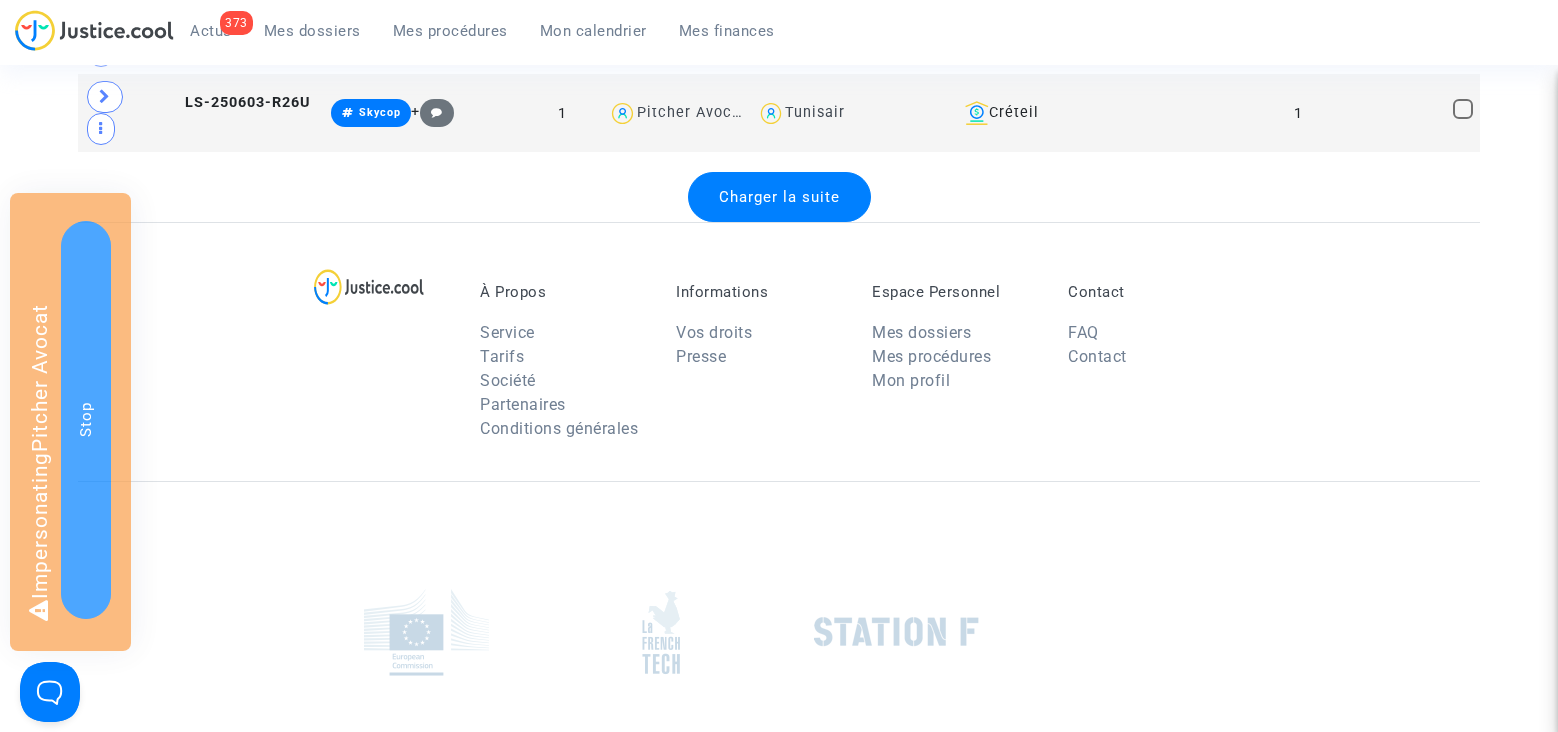 click on "Charger la suite" 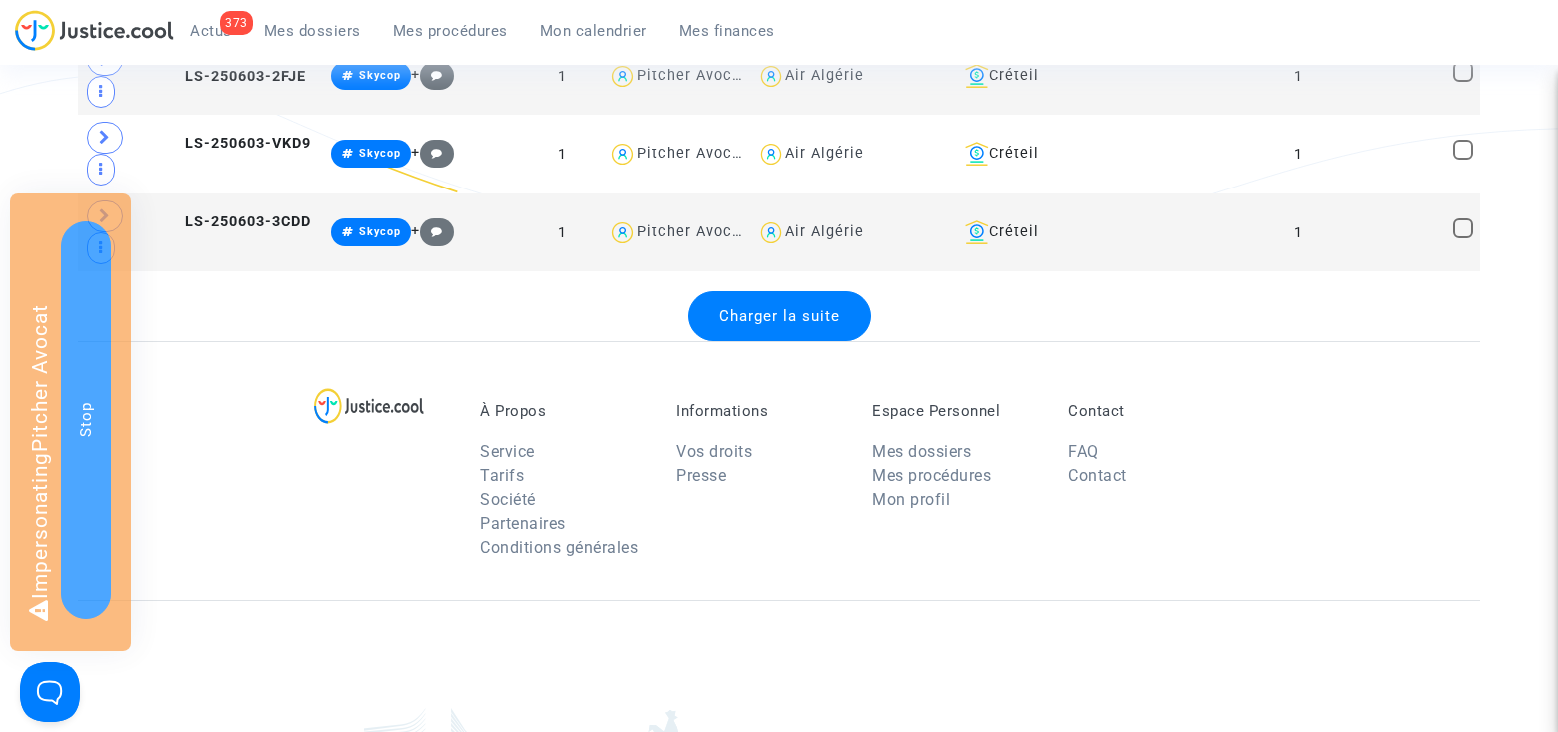 scroll, scrollTop: 15902, scrollLeft: 0, axis: vertical 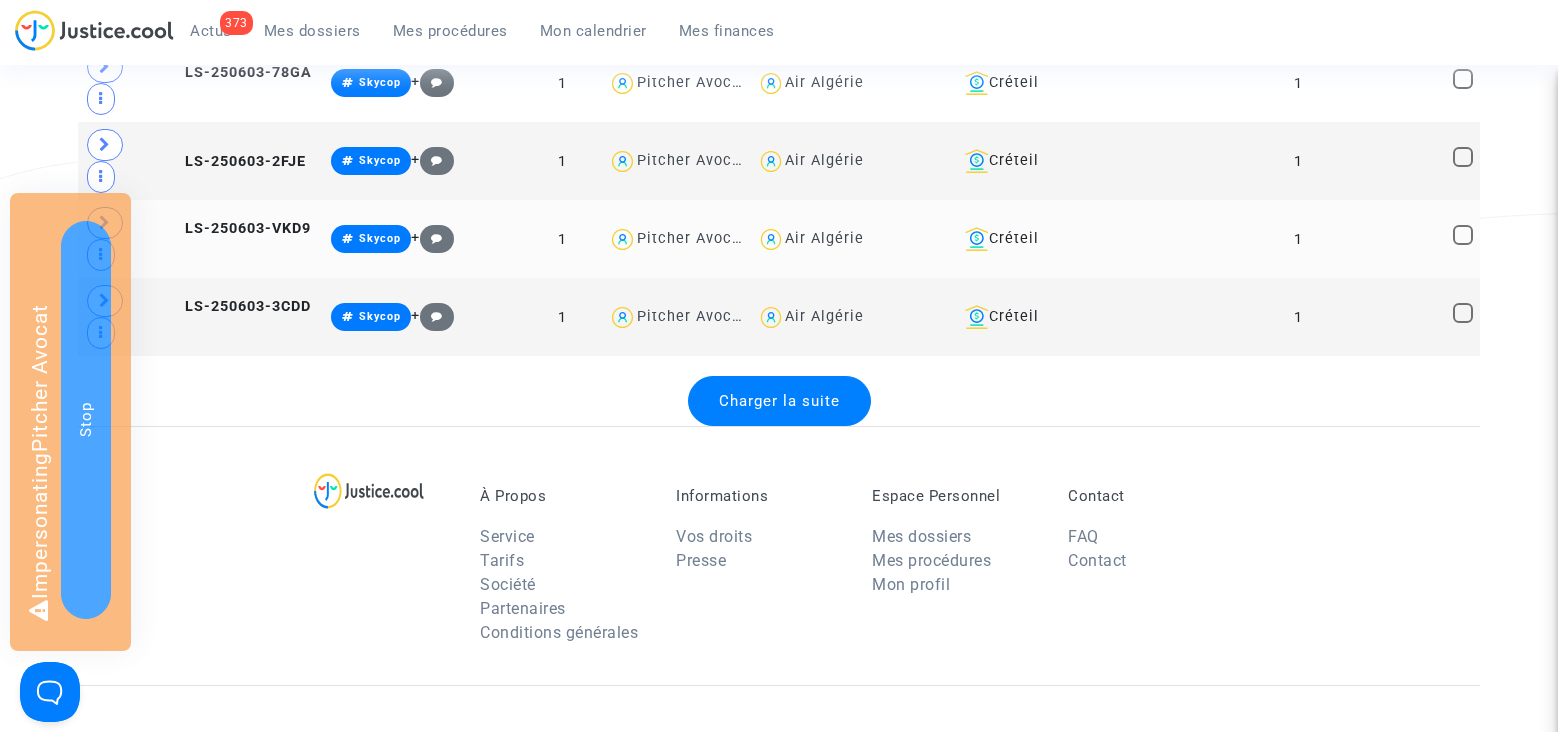 click 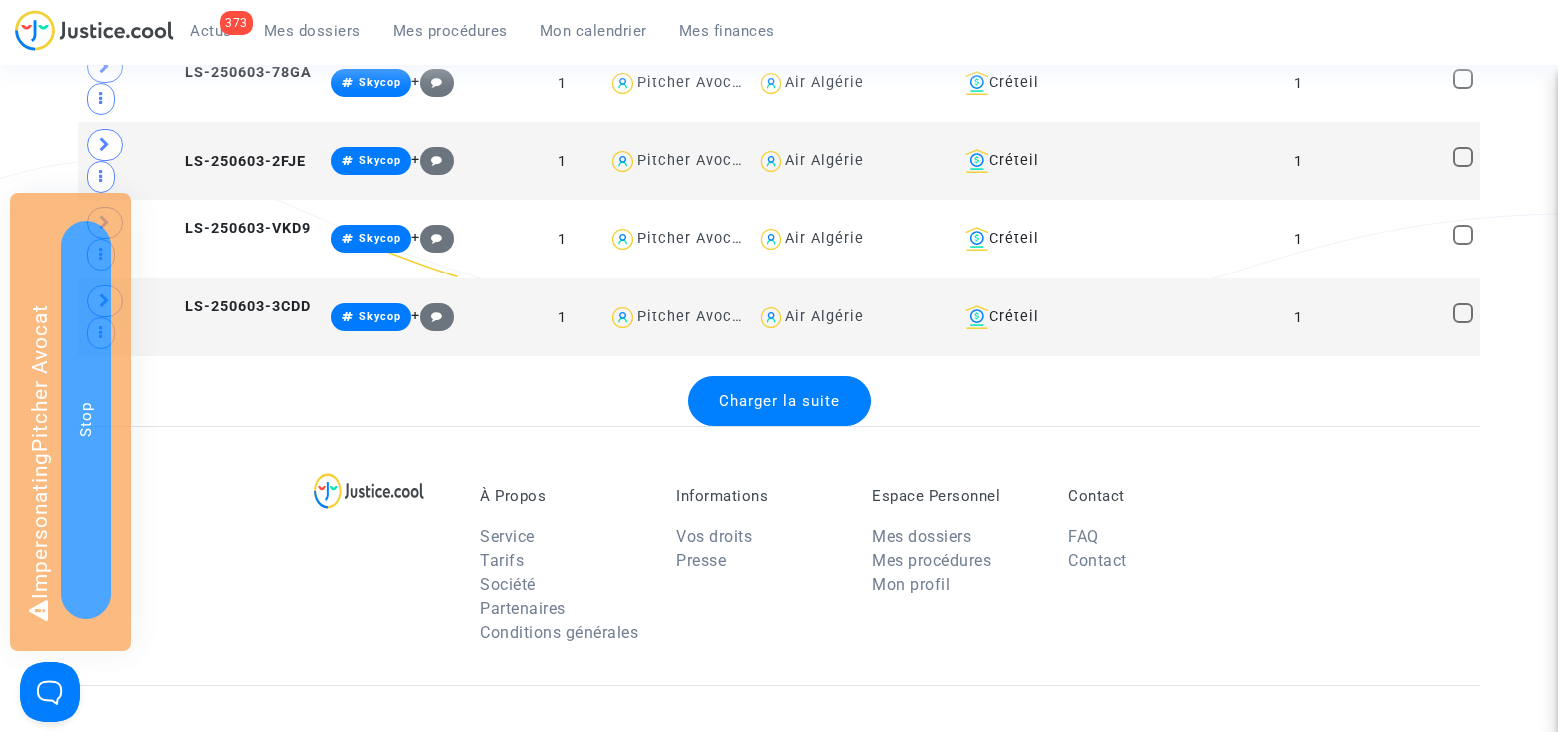 type on "@"Air Algérie"" 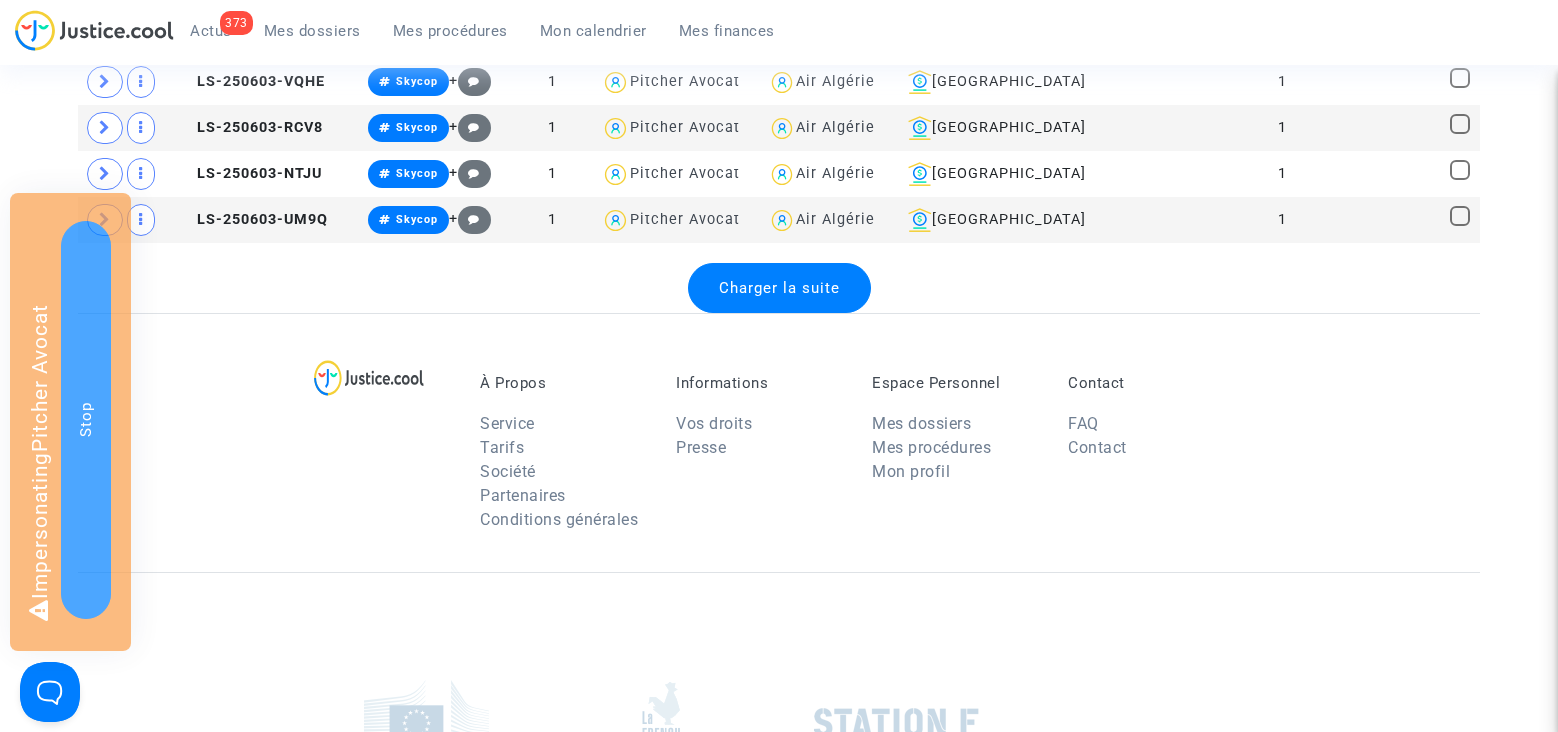 scroll, scrollTop: 2542, scrollLeft: 0, axis: vertical 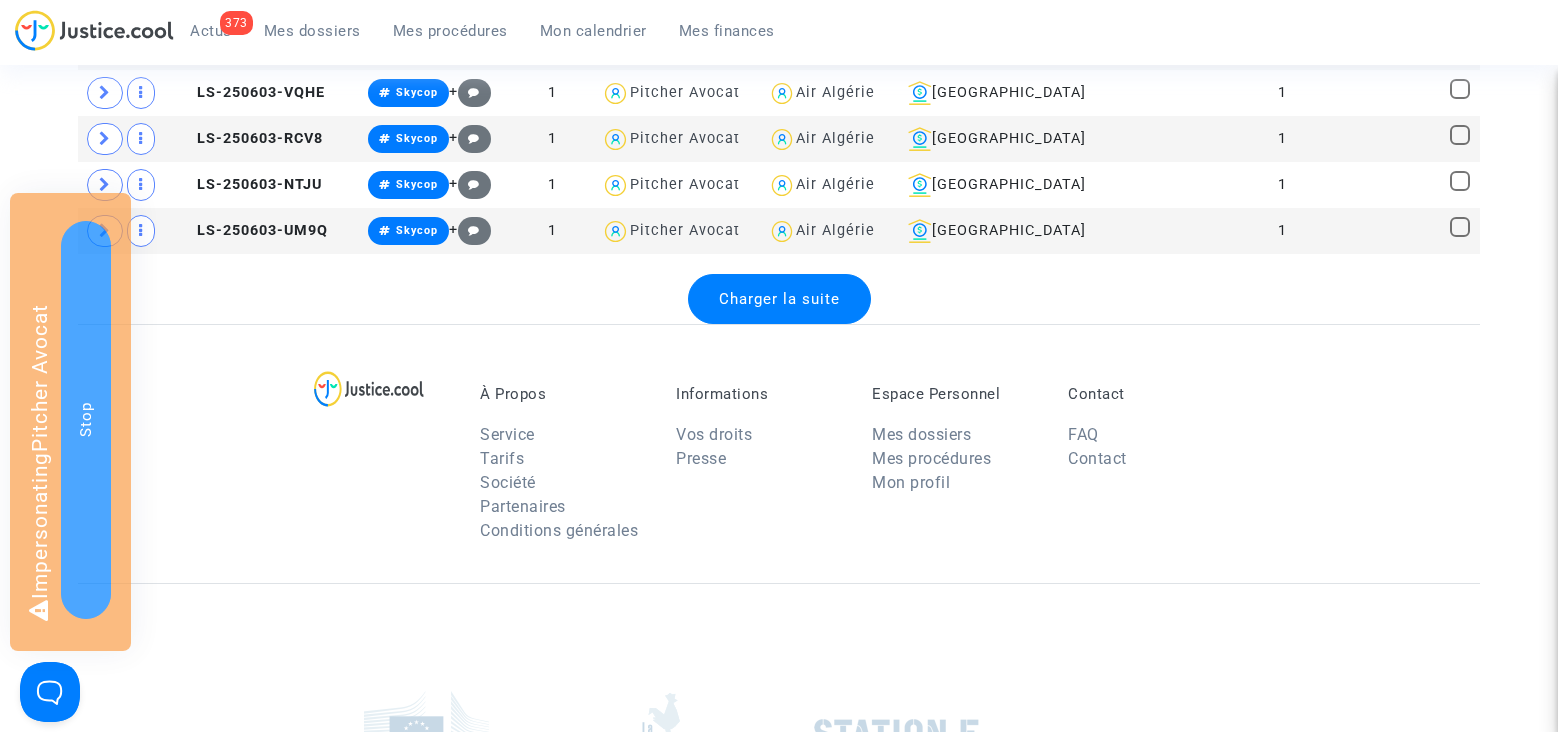 click on "Charger la suite" 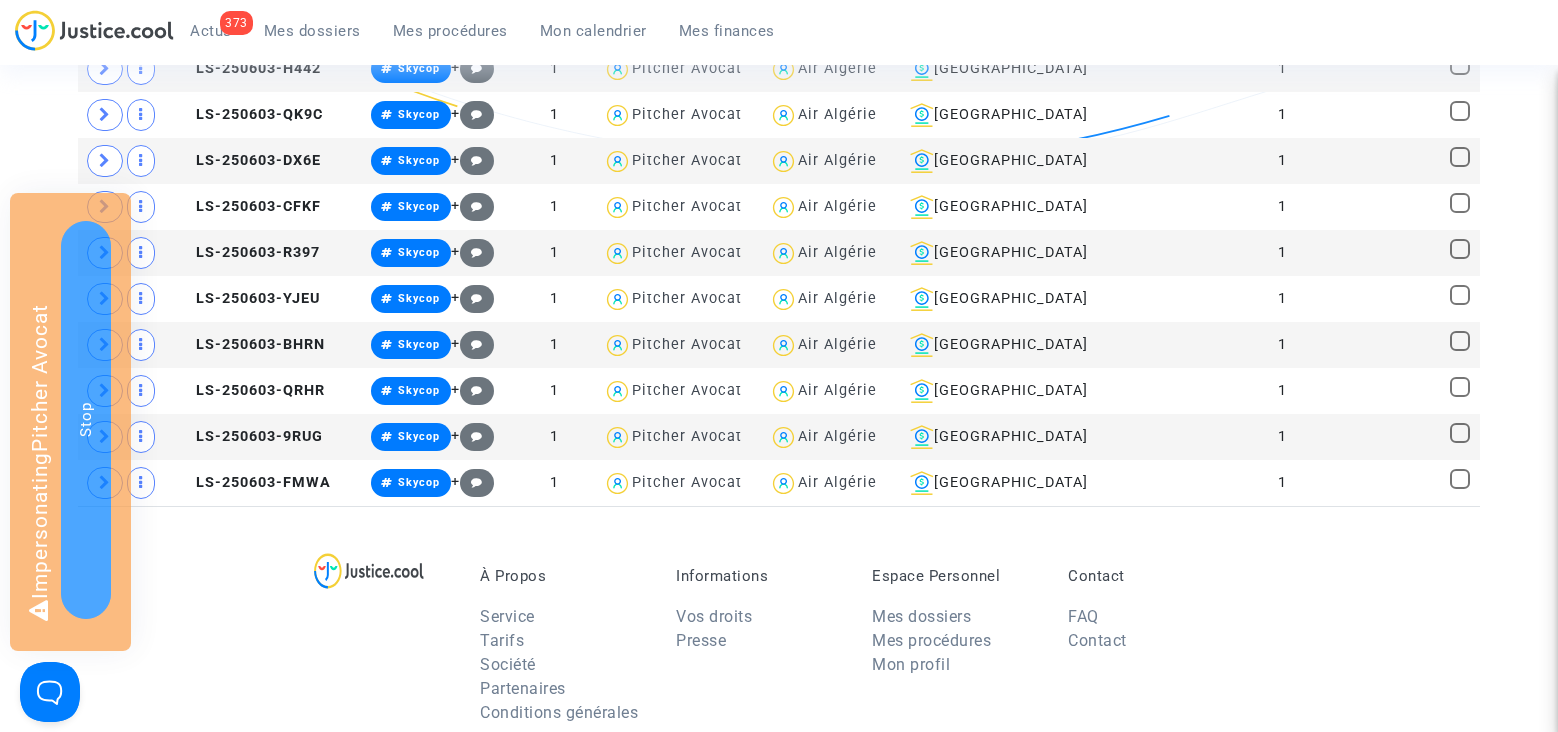 scroll, scrollTop: 3071, scrollLeft: 0, axis: vertical 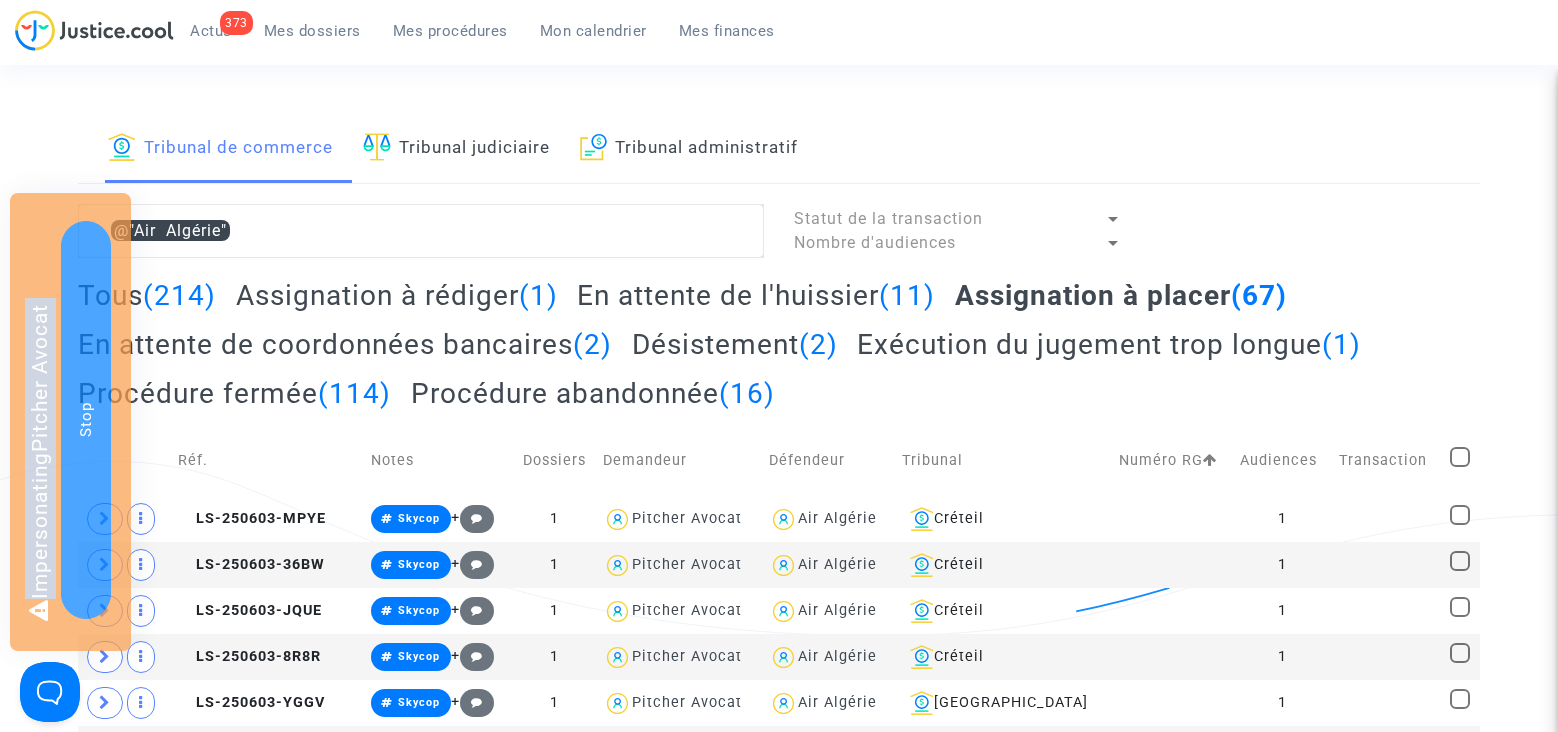 drag, startPoint x: 1002, startPoint y: 522, endPoint x: 227, endPoint y: 490, distance: 775.66034 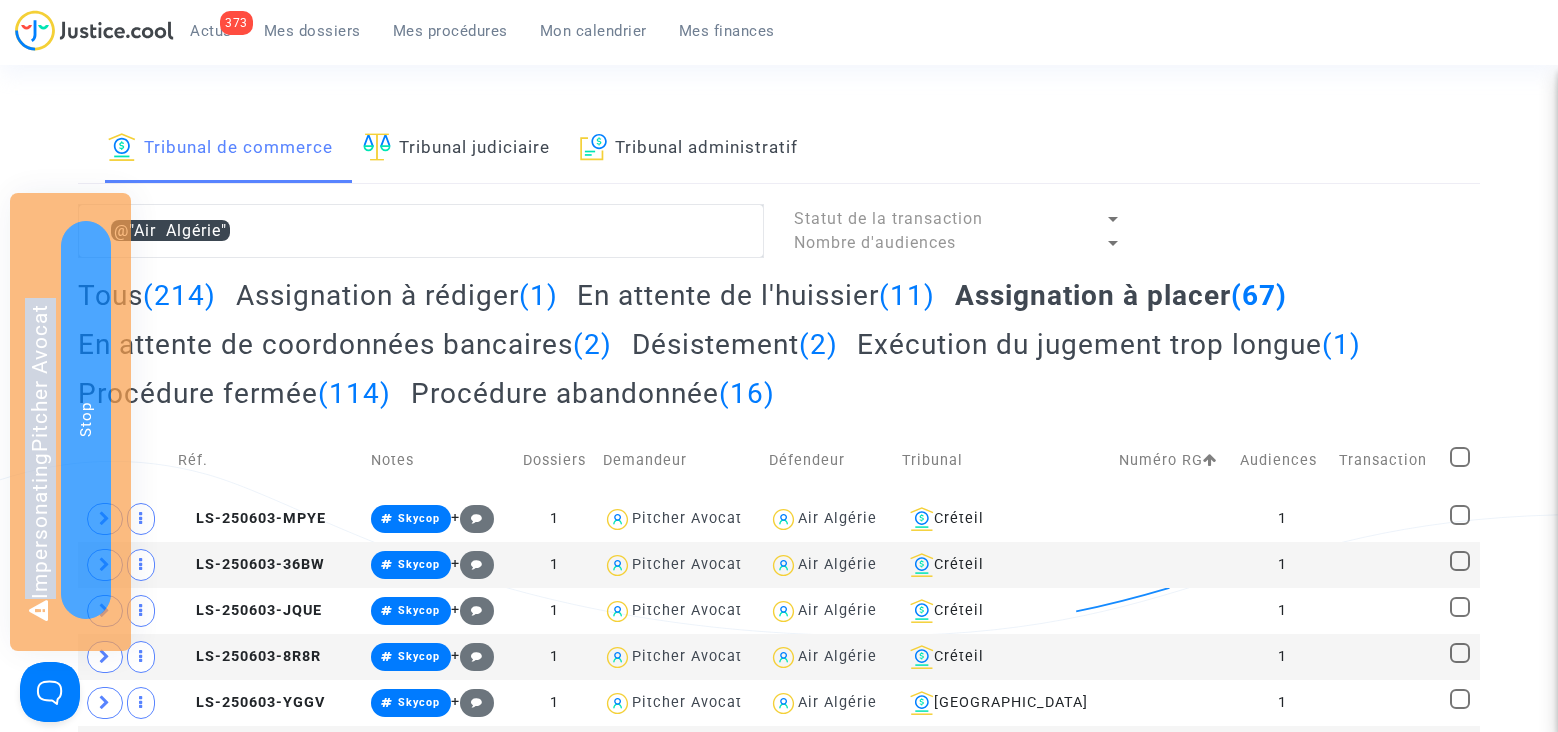 click on "Tribunal de commerce   Tribunal judiciaire   Tribunal administratif       @"Air Algérie"    Statut de la transaction Nombre d'audiences  Tous  (214)  Assignation à rédiger  (1)  En attente de l'huissier  (11)  Assignation à placer  (67)  En attente de coordonnées bancaires  (2)  Désistement  (2)  Exécution du jugement trop longue  (1)  Procédure fermée  (114)  Procédure abandonnée  (16)  Réf.   Notes   Dossiers   Demandeur   Défendeur   Tribunal   Numéro RG    Audiences  Transaction    LS-250603-MPYE    Skycop  +  1 Pitcher Avocat Air Algérie    Créteil     1   LS-250603-36BW    Skycop  +  1 Pitcher Avocat Air Algérie    Créteil     1   LS-250603-JQUE    Skycop  +  1 Pitcher Avocat Air Algérie    Créteil     1   LS-250603-8R8R    Skycop  +  1 Pitcher Avocat Air Algérie    Créteil     1   LS-250603-YGGV    Skycop  +  1 Pitcher Avocat Air Algérie    Bobigny     1   LS-250603-T8GB    Skycop  +  1 Pitcher Avocat Air Algérie    Bobigny     1   LS-250603-AF7J    Skycop" at bounding box center [779, 2160] 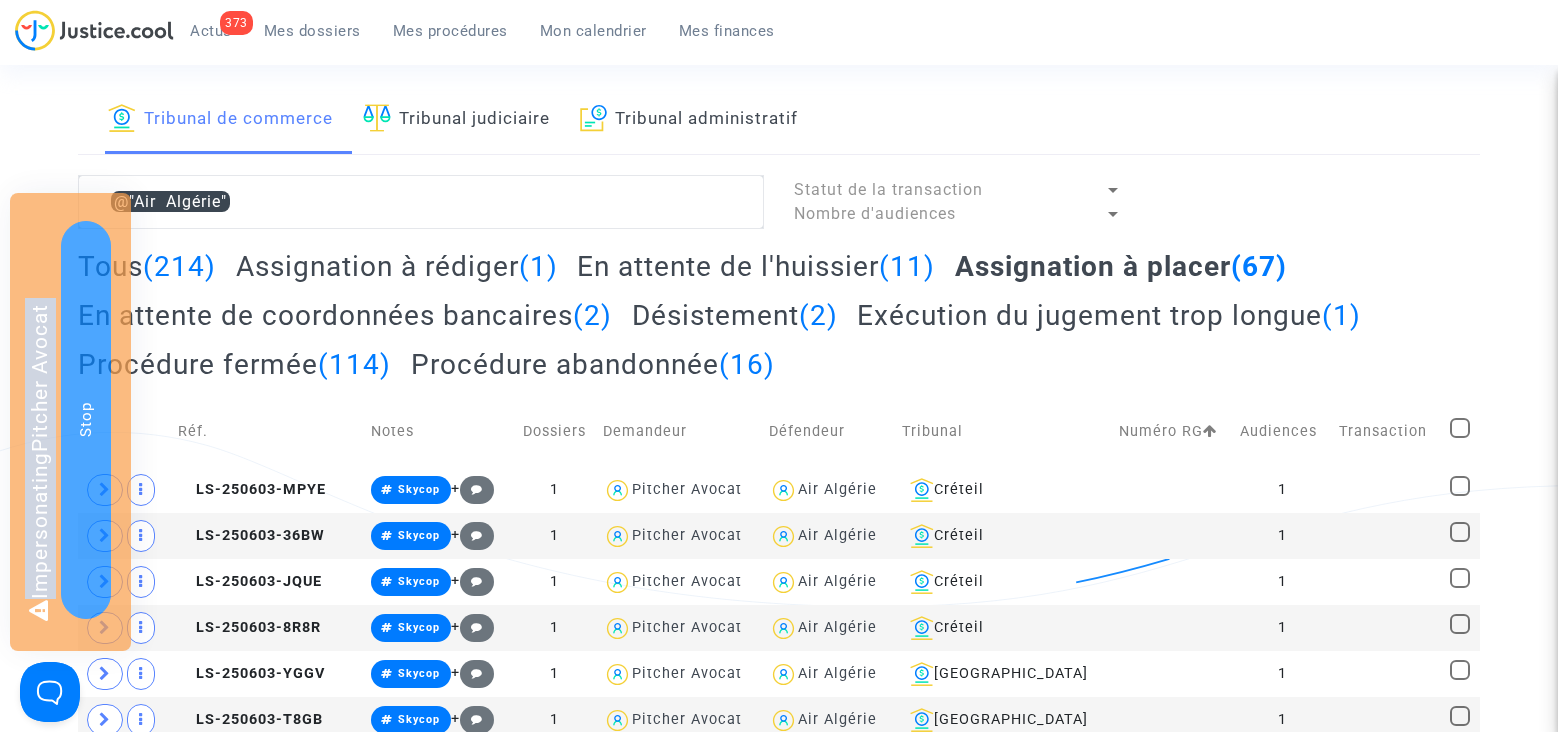 scroll, scrollTop: 0, scrollLeft: 0, axis: both 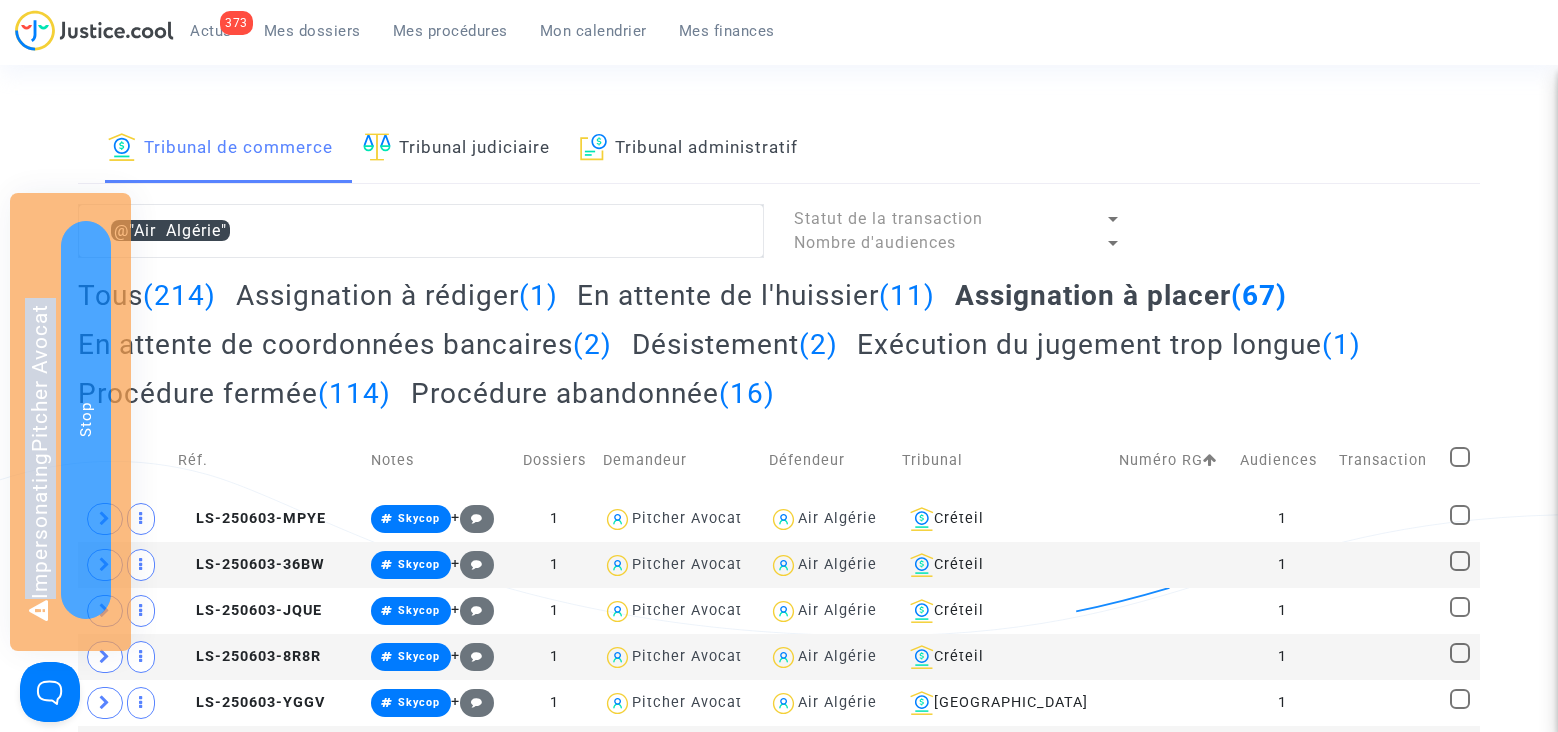 click on "Mes procédures" at bounding box center [450, 31] 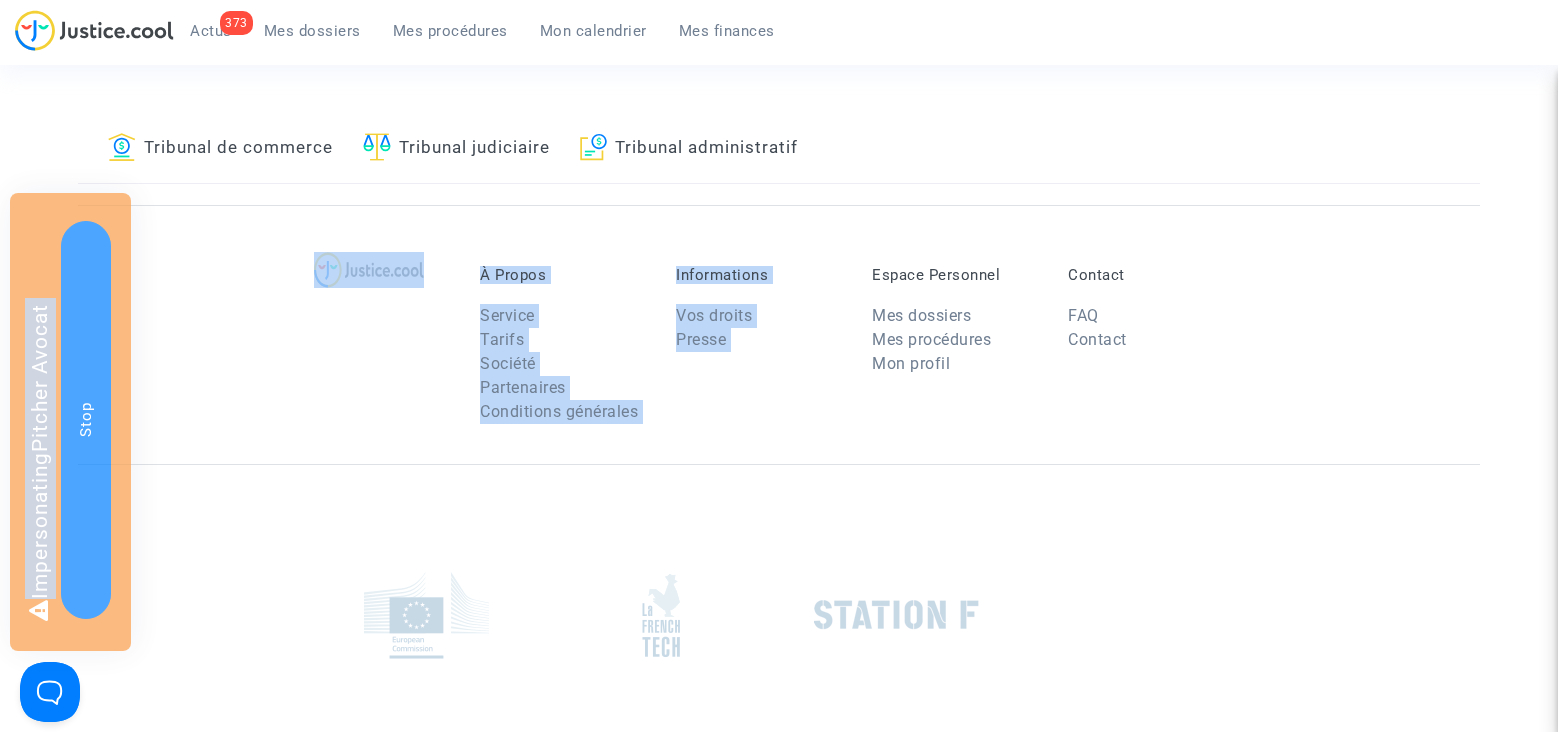 click on "Mes procédures" at bounding box center (450, 31) 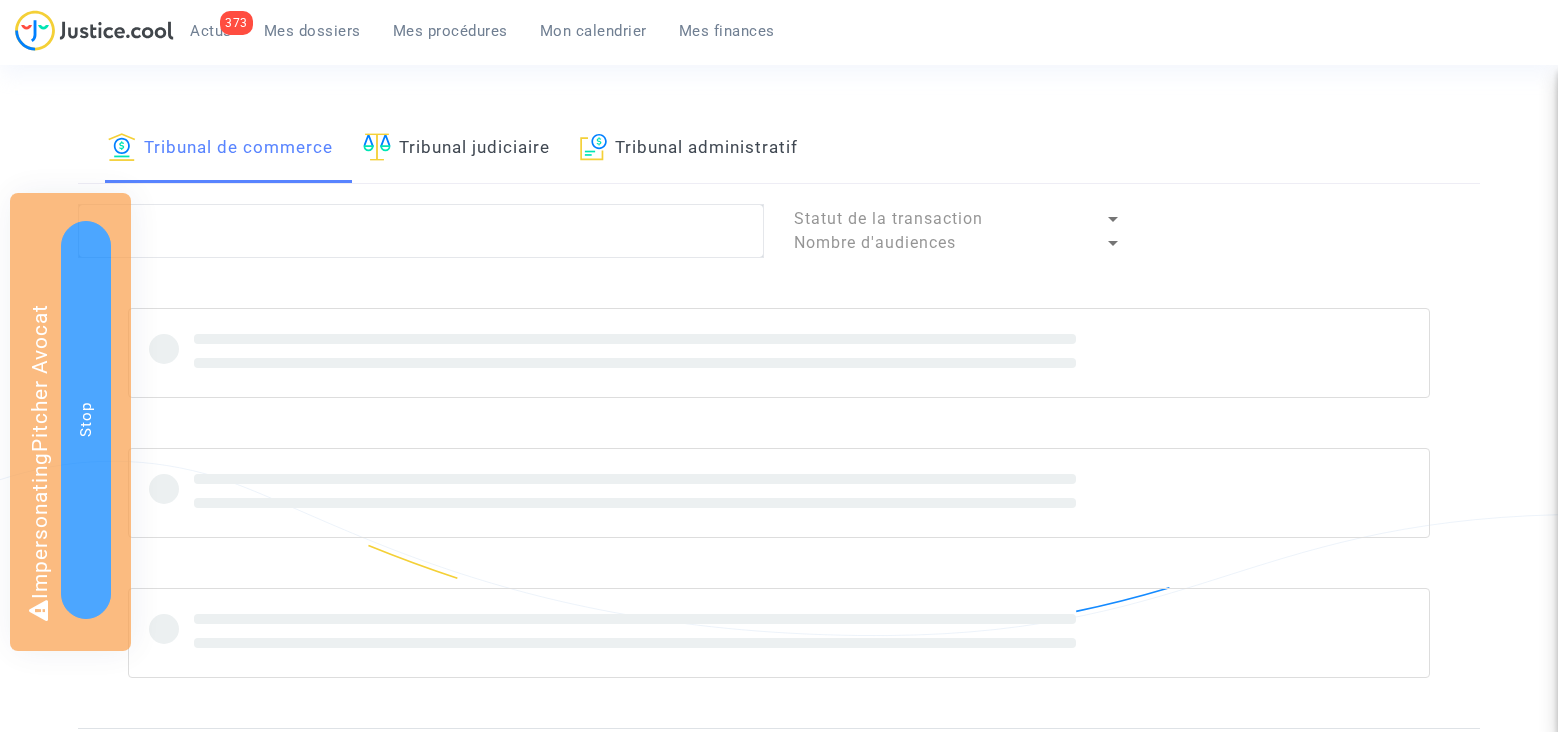 scroll, scrollTop: 613, scrollLeft: 0, axis: vertical 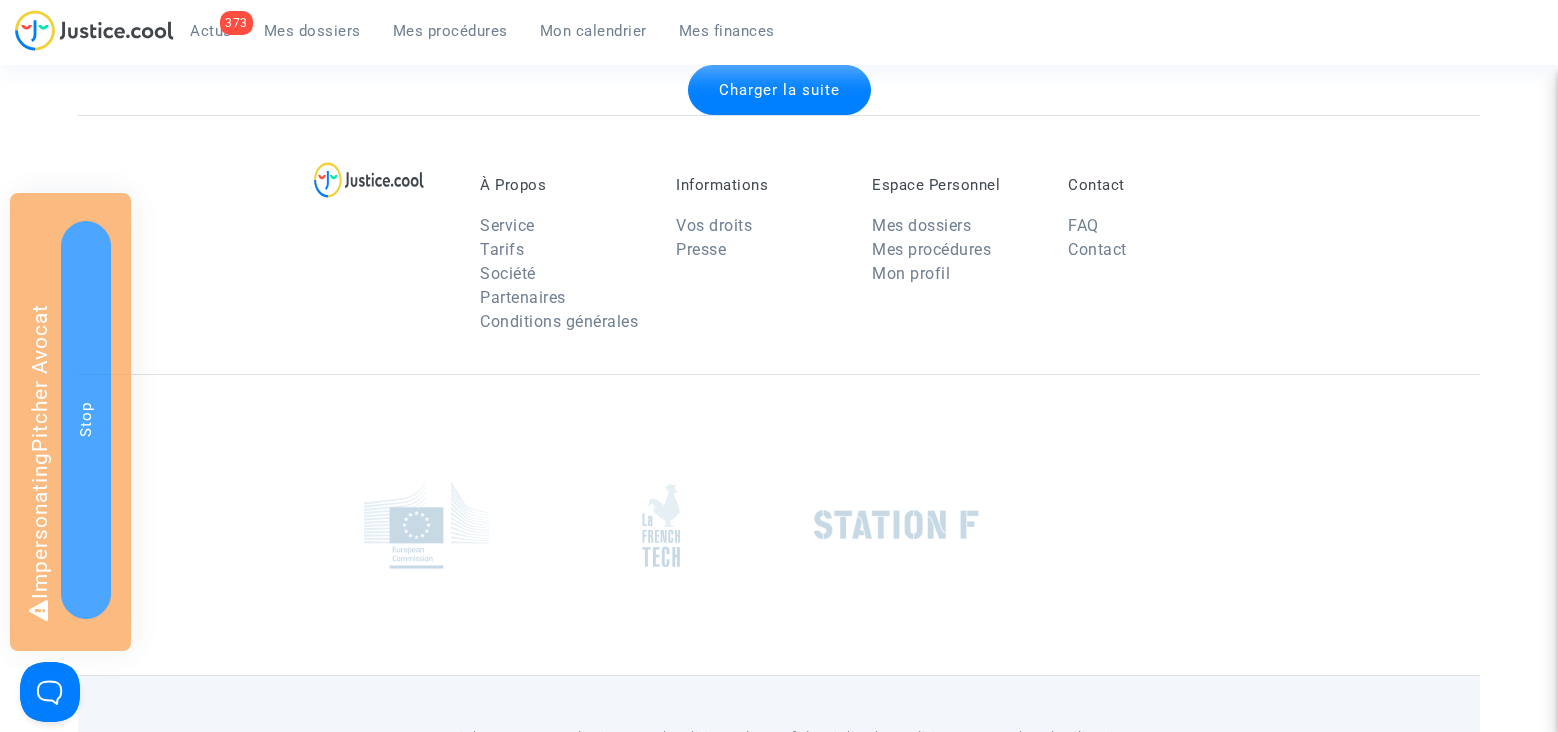 click on "Mes procédures" at bounding box center [450, 31] 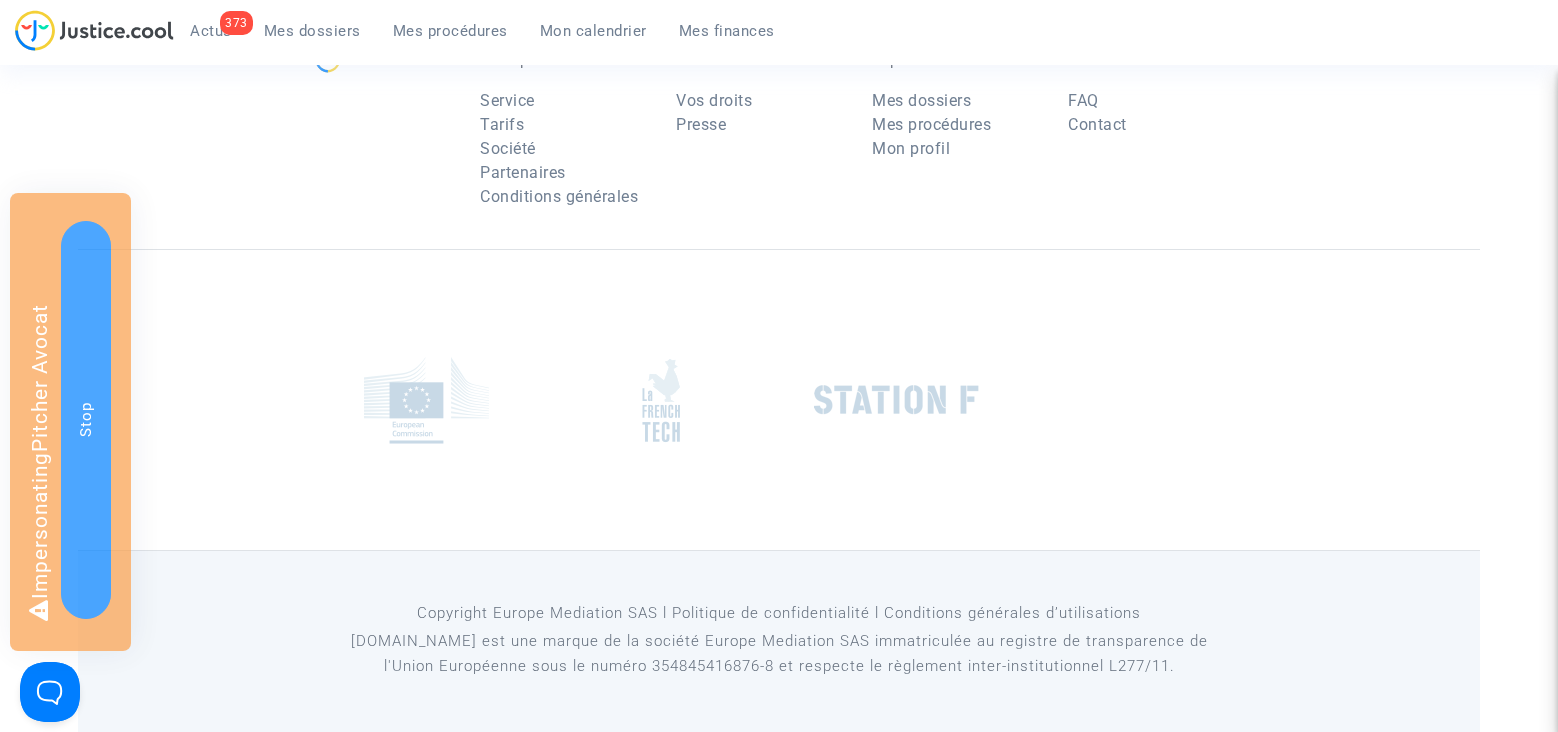 scroll, scrollTop: 0, scrollLeft: 0, axis: both 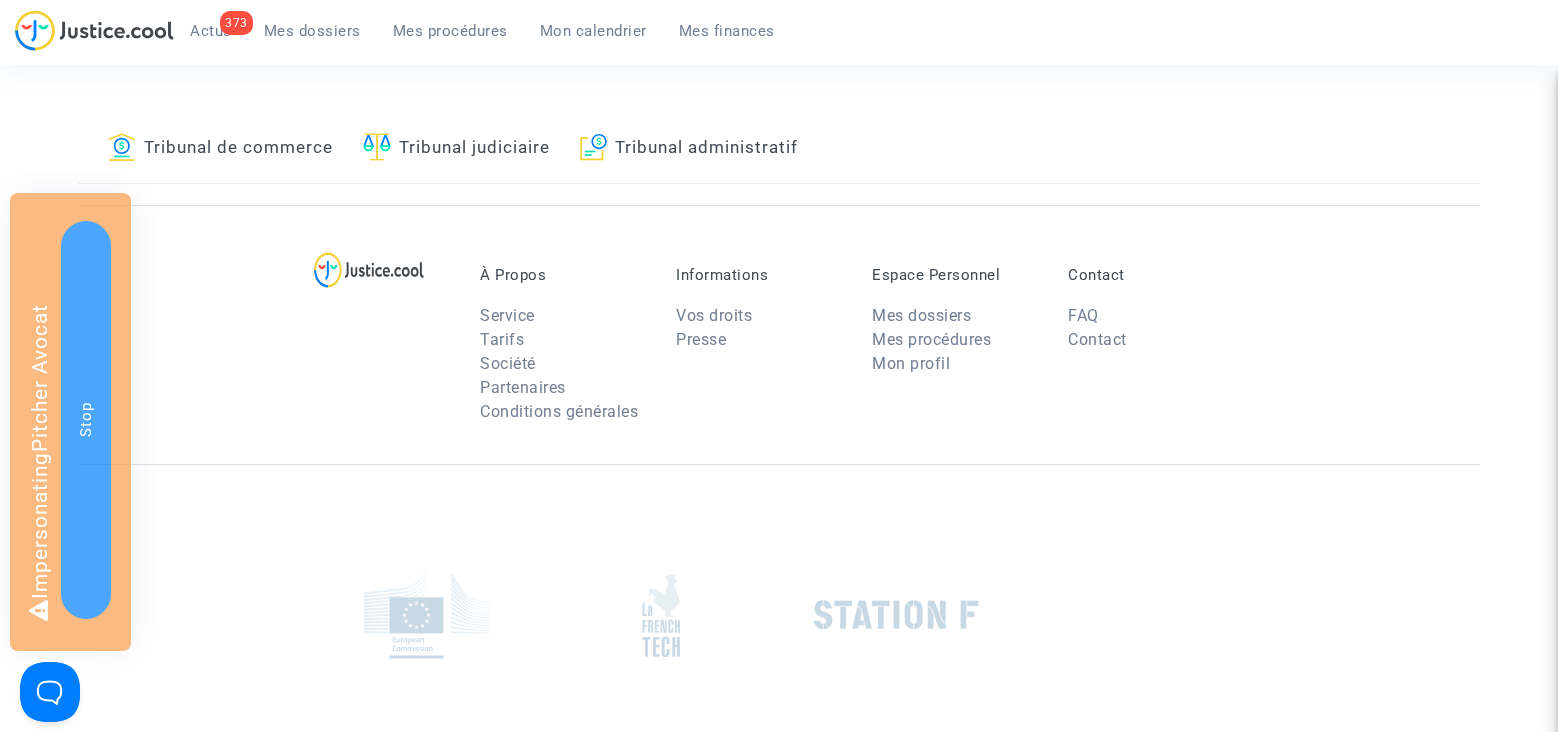 click on "Mes dossiers" at bounding box center (312, 31) 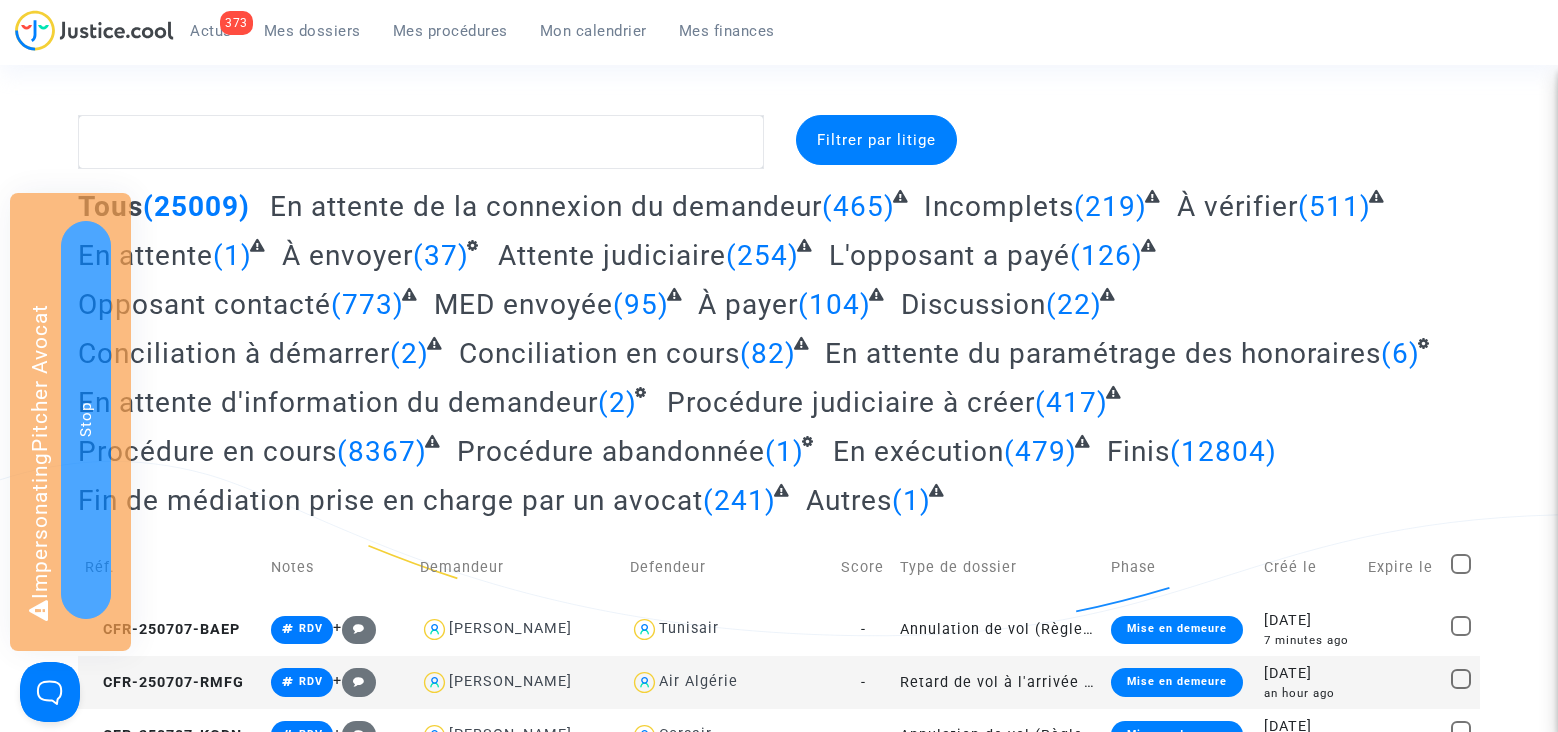 click on "Mes procédures" at bounding box center [450, 31] 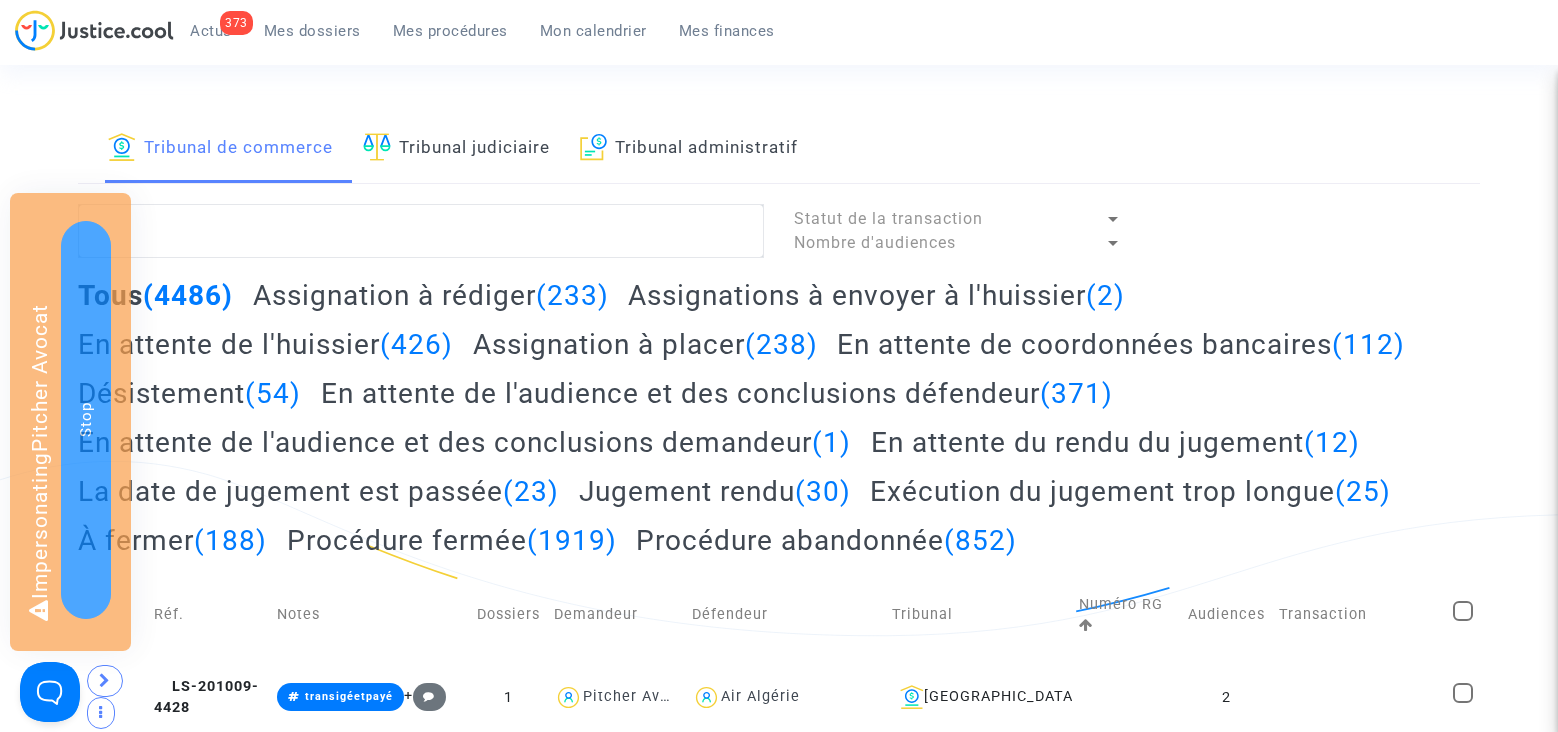 click on "Assignation à placer  (238)" 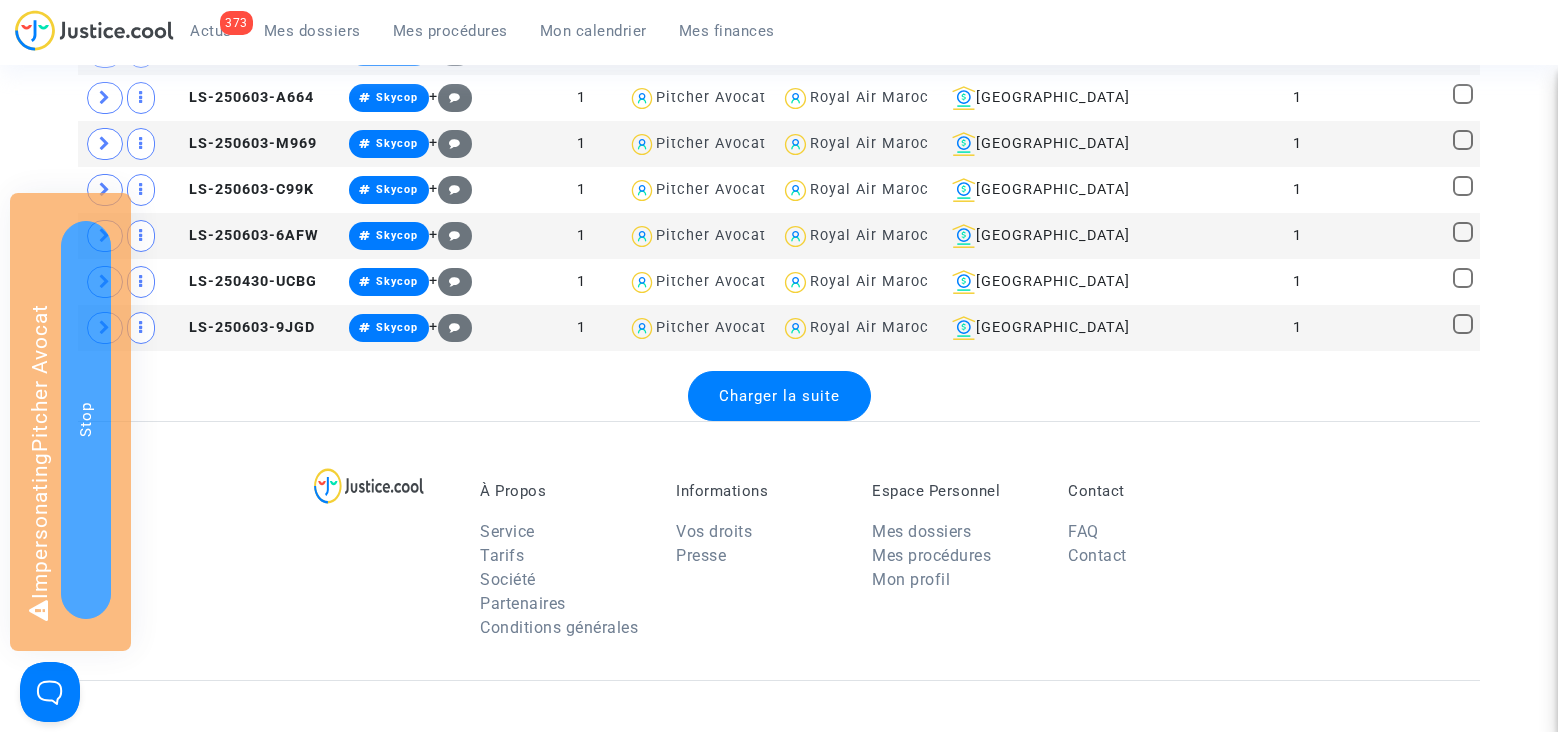 scroll, scrollTop: 2559, scrollLeft: 0, axis: vertical 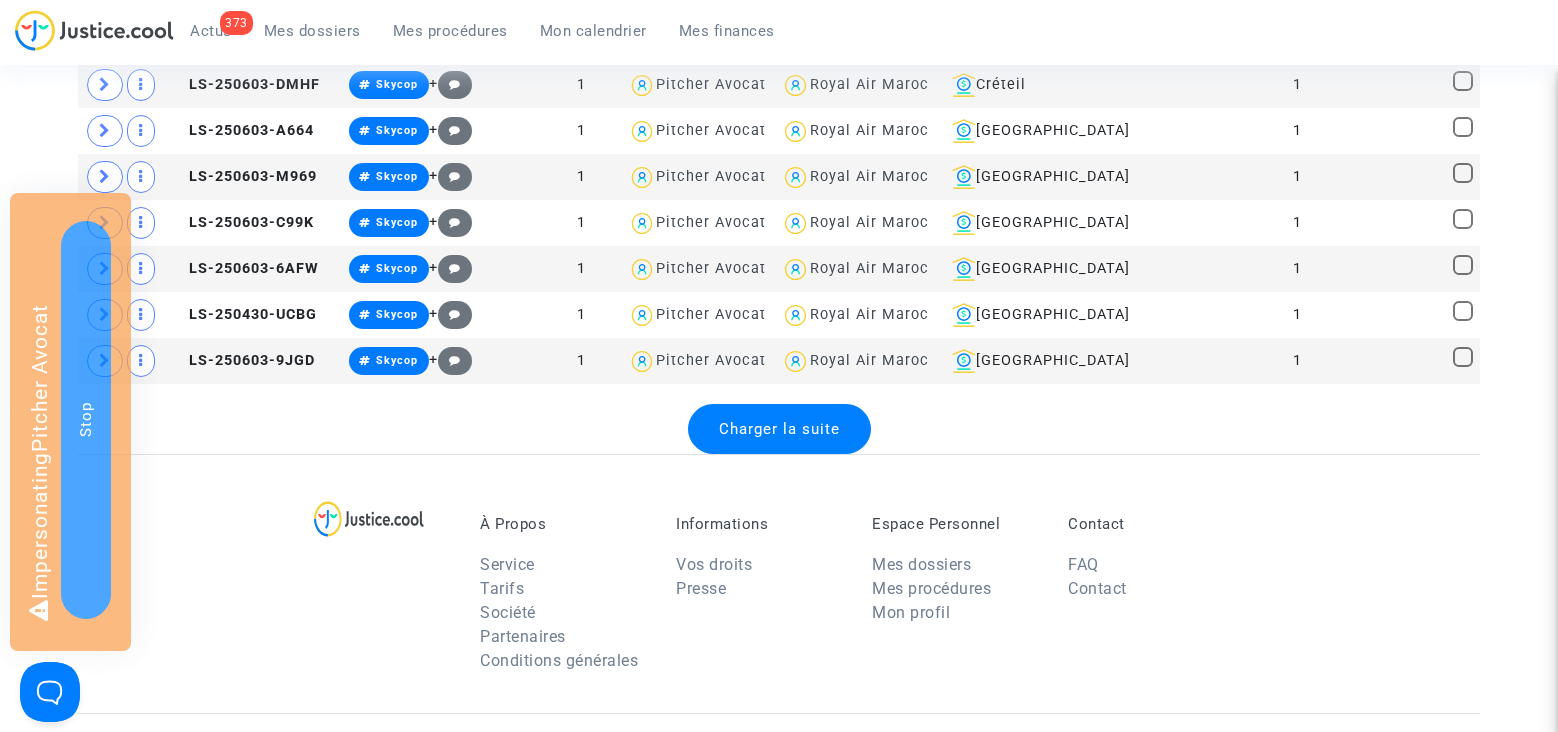 click on "Charger la suite" 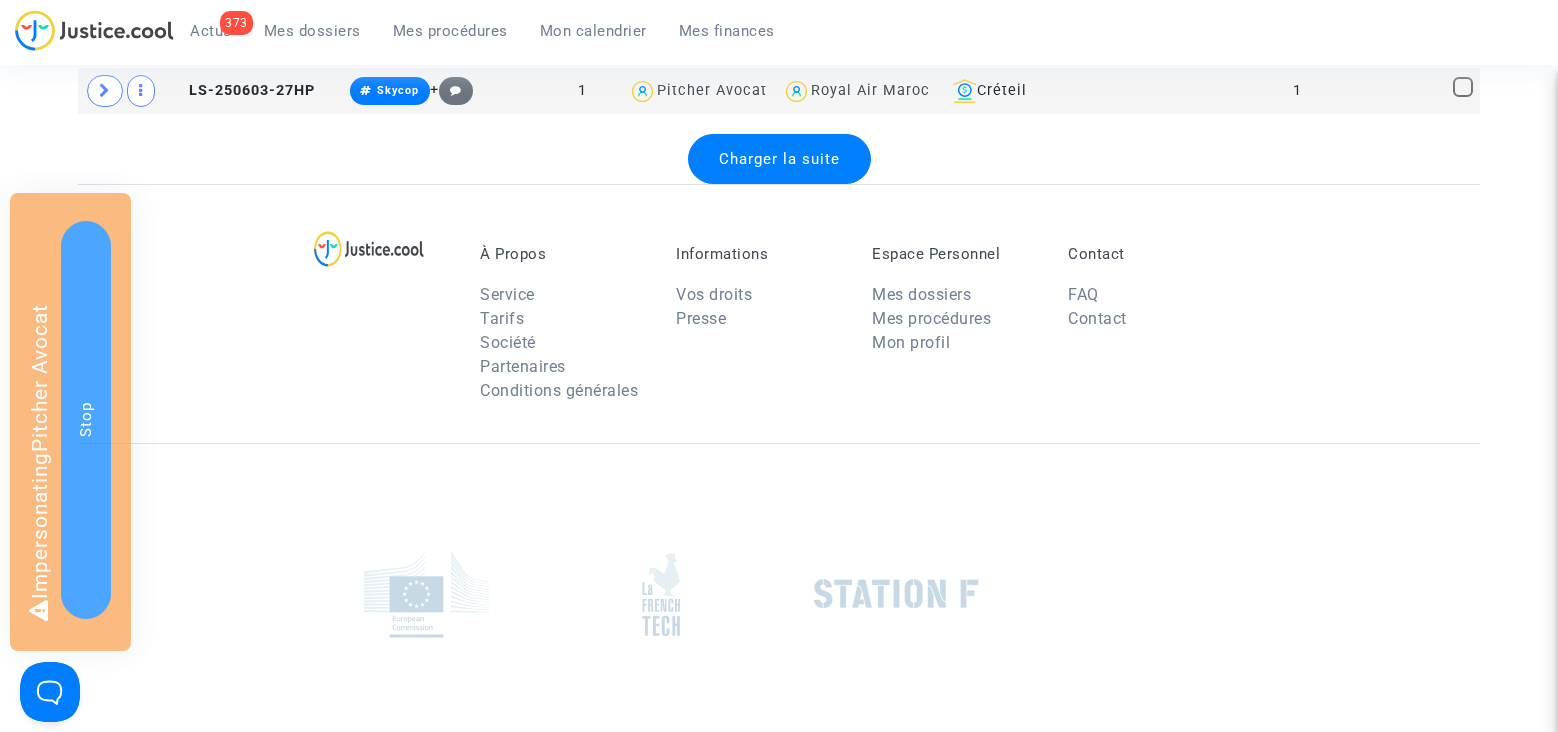 scroll, scrollTop: 5107, scrollLeft: 0, axis: vertical 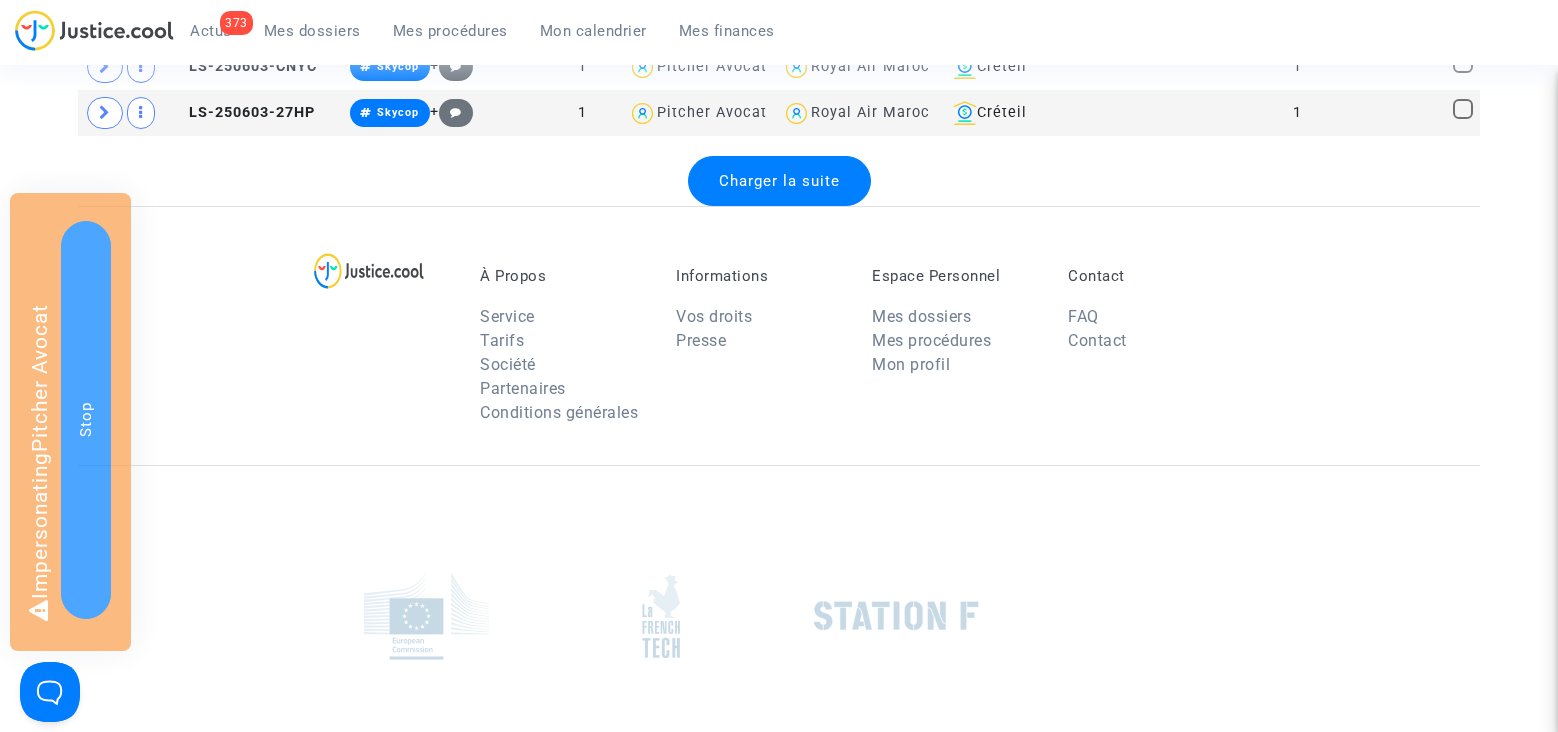 click on "Charger la suite" 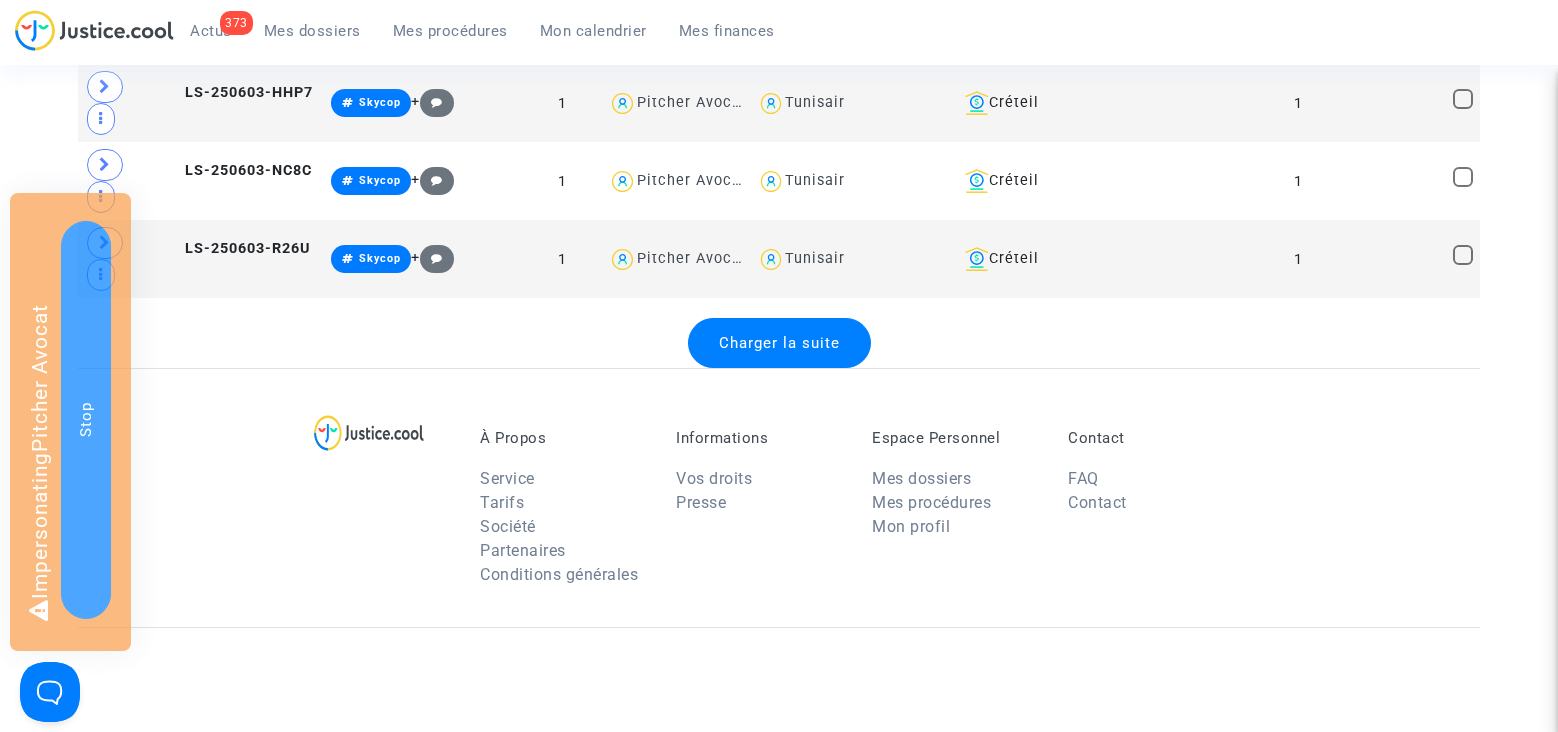 scroll, scrollTop: 12073, scrollLeft: 0, axis: vertical 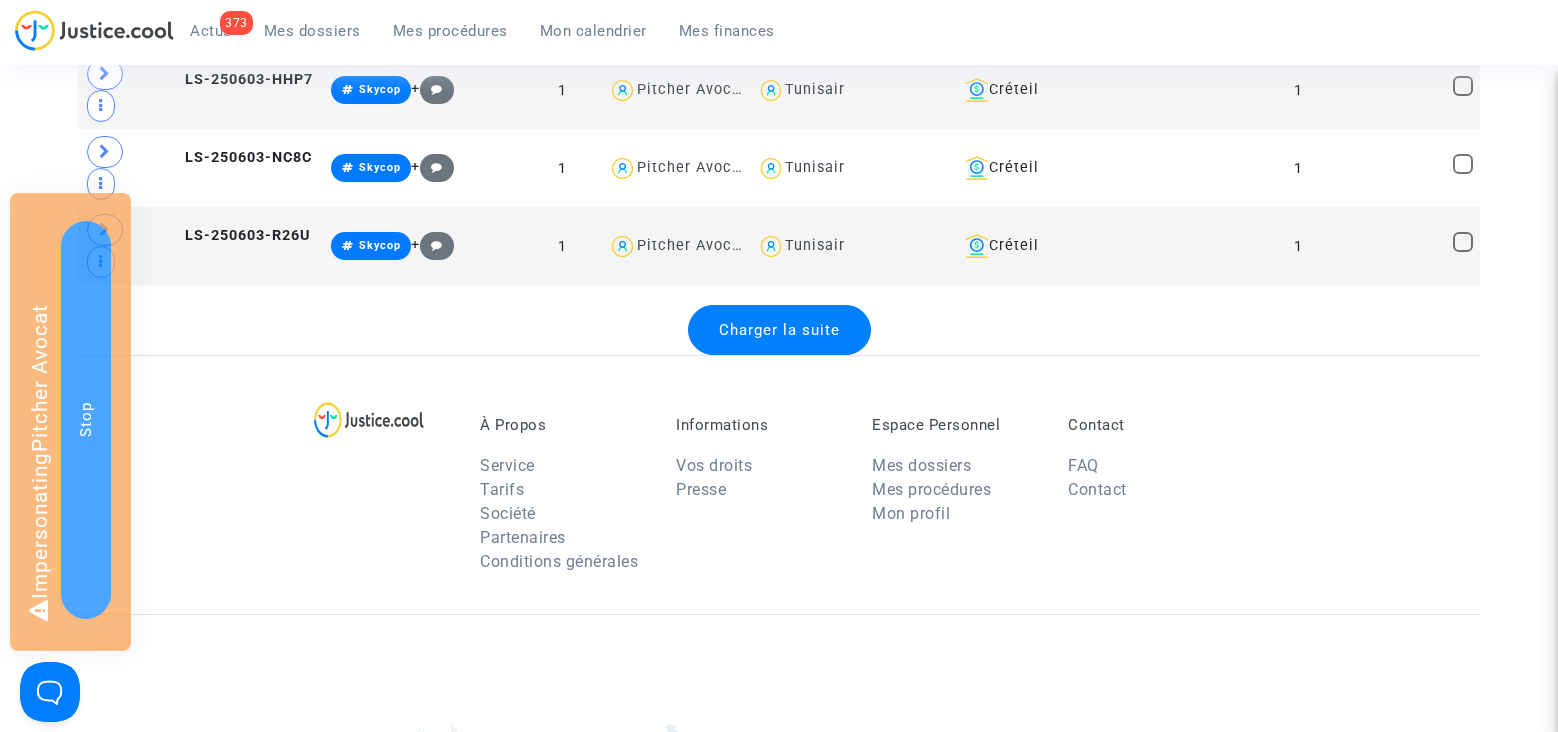 click on "Charger la suite" 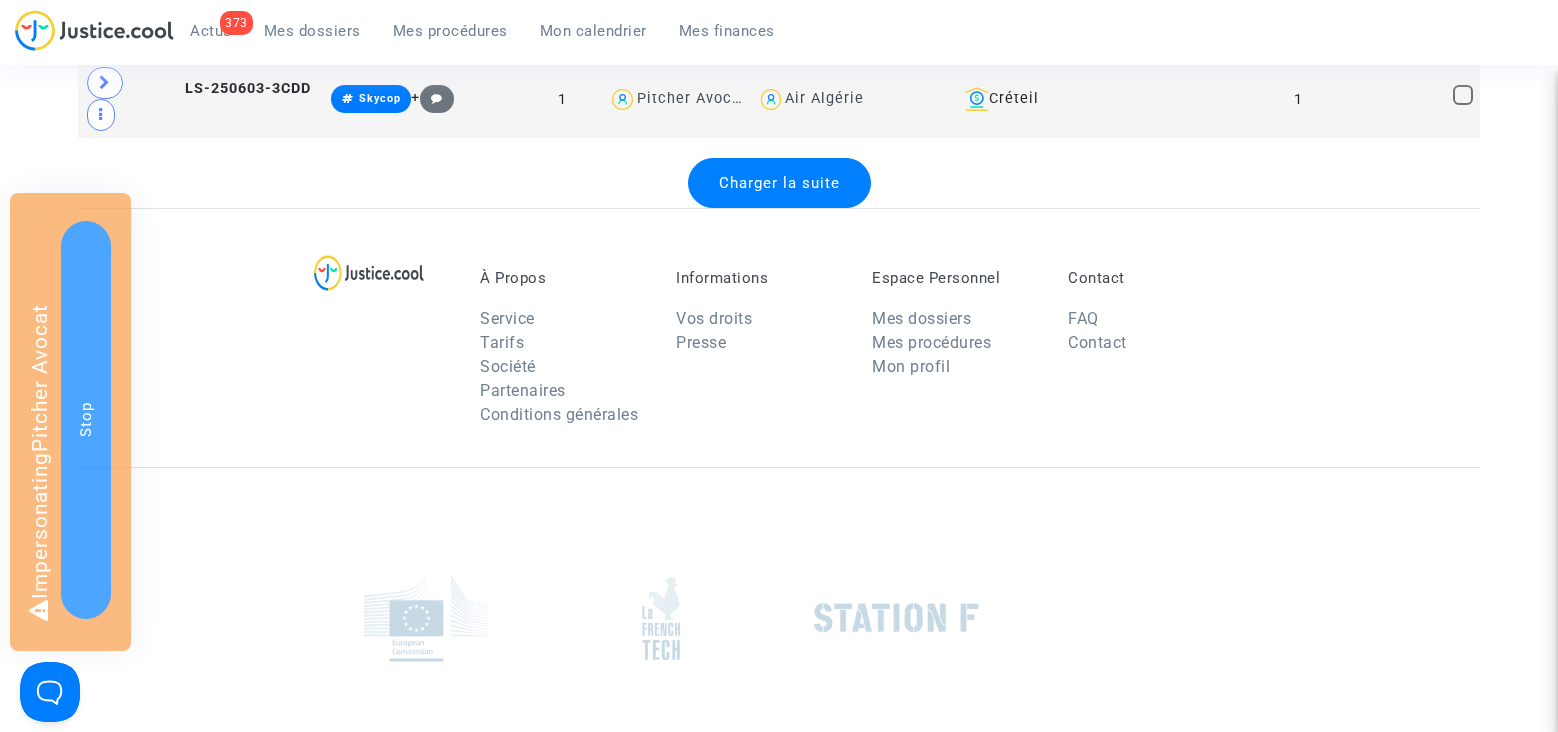 scroll, scrollTop: 16107, scrollLeft: 0, axis: vertical 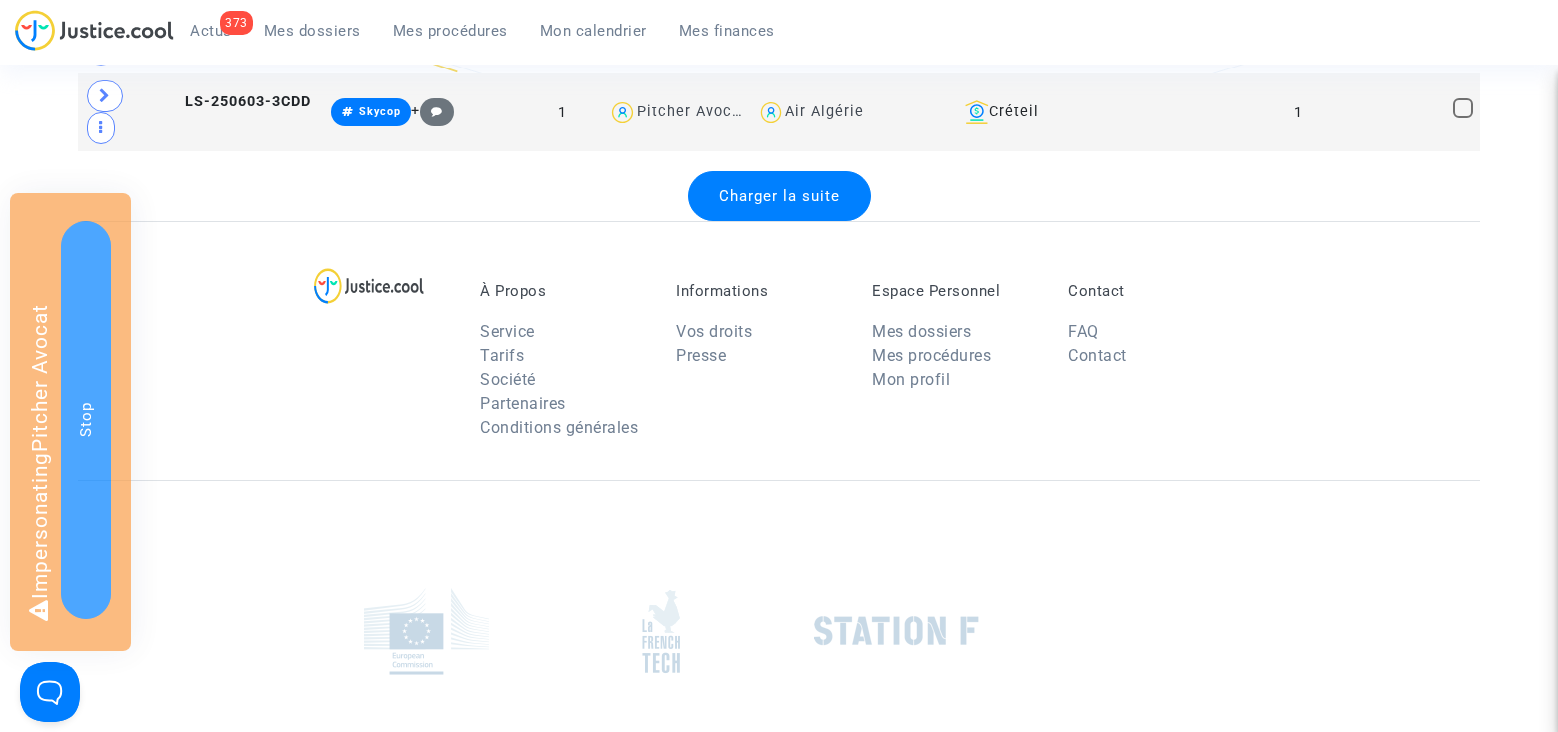 click on "Charger la suite" 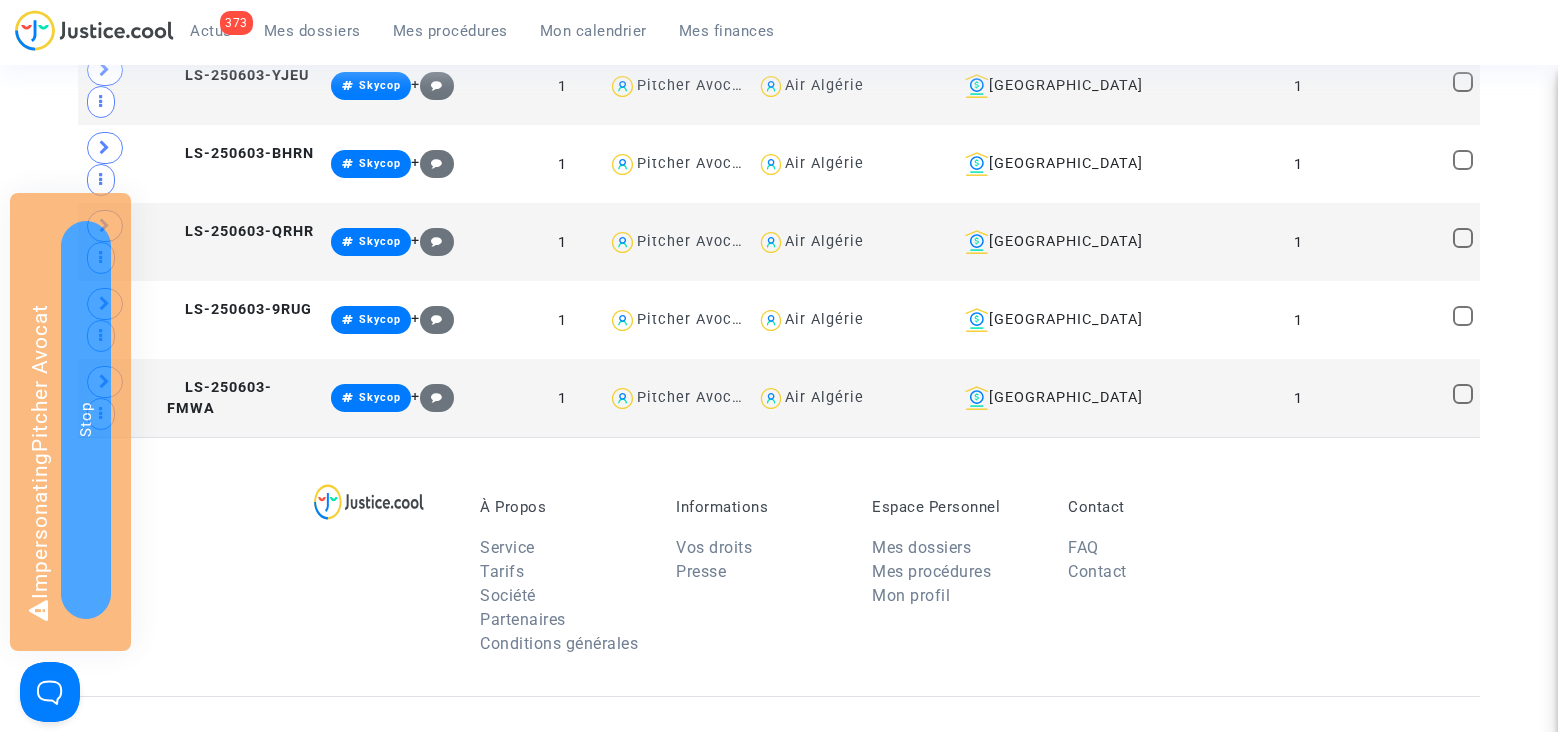 scroll, scrollTop: 18784, scrollLeft: 0, axis: vertical 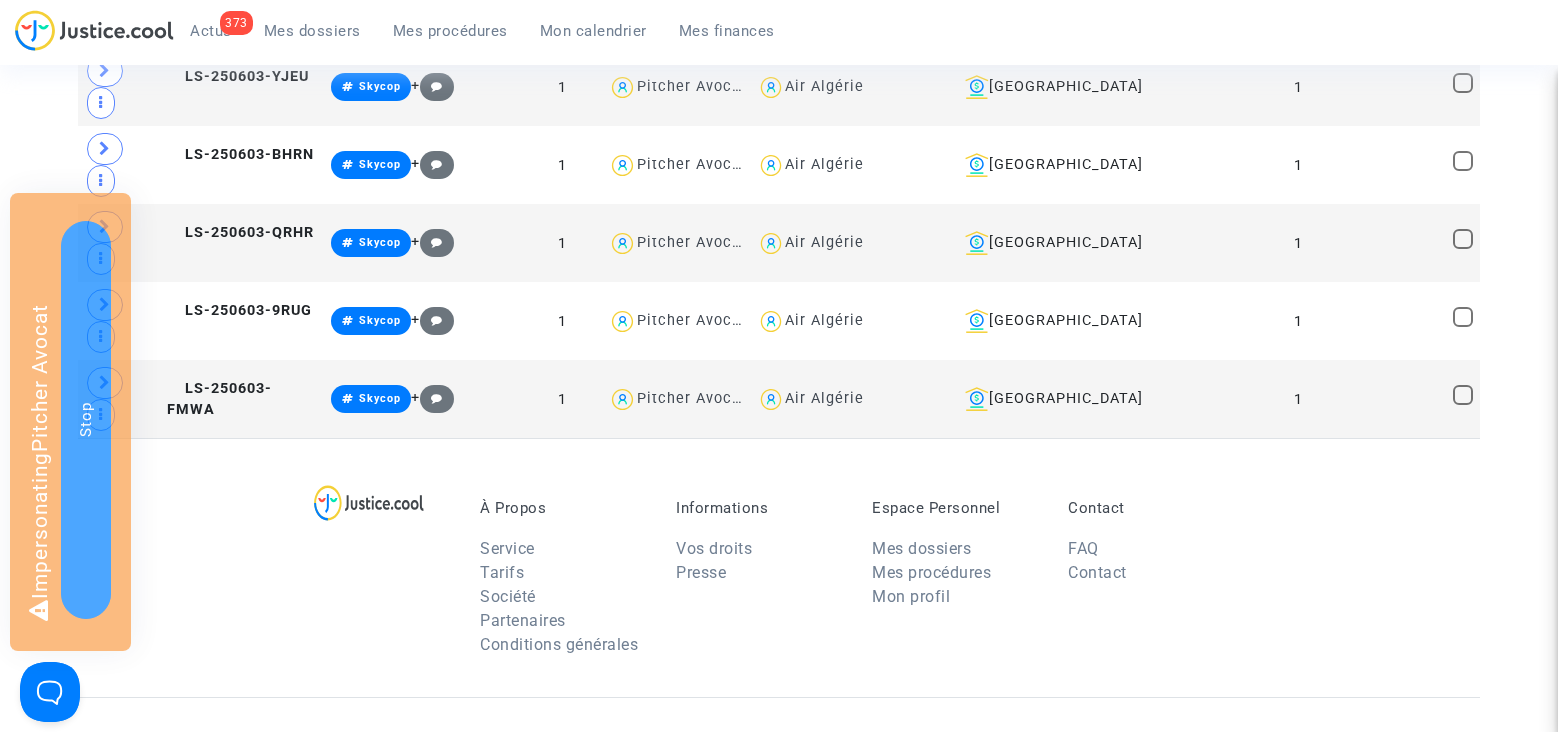 click on "À Propos  Service   Tarifs   Société   Partenaires   Conditions générales  Informations  Vos droits   Presse  Espace Personnel  Mes dossiers   Mes procédures   Mon profil   Contact   FAQ   Contact" at bounding box center [779, 567] 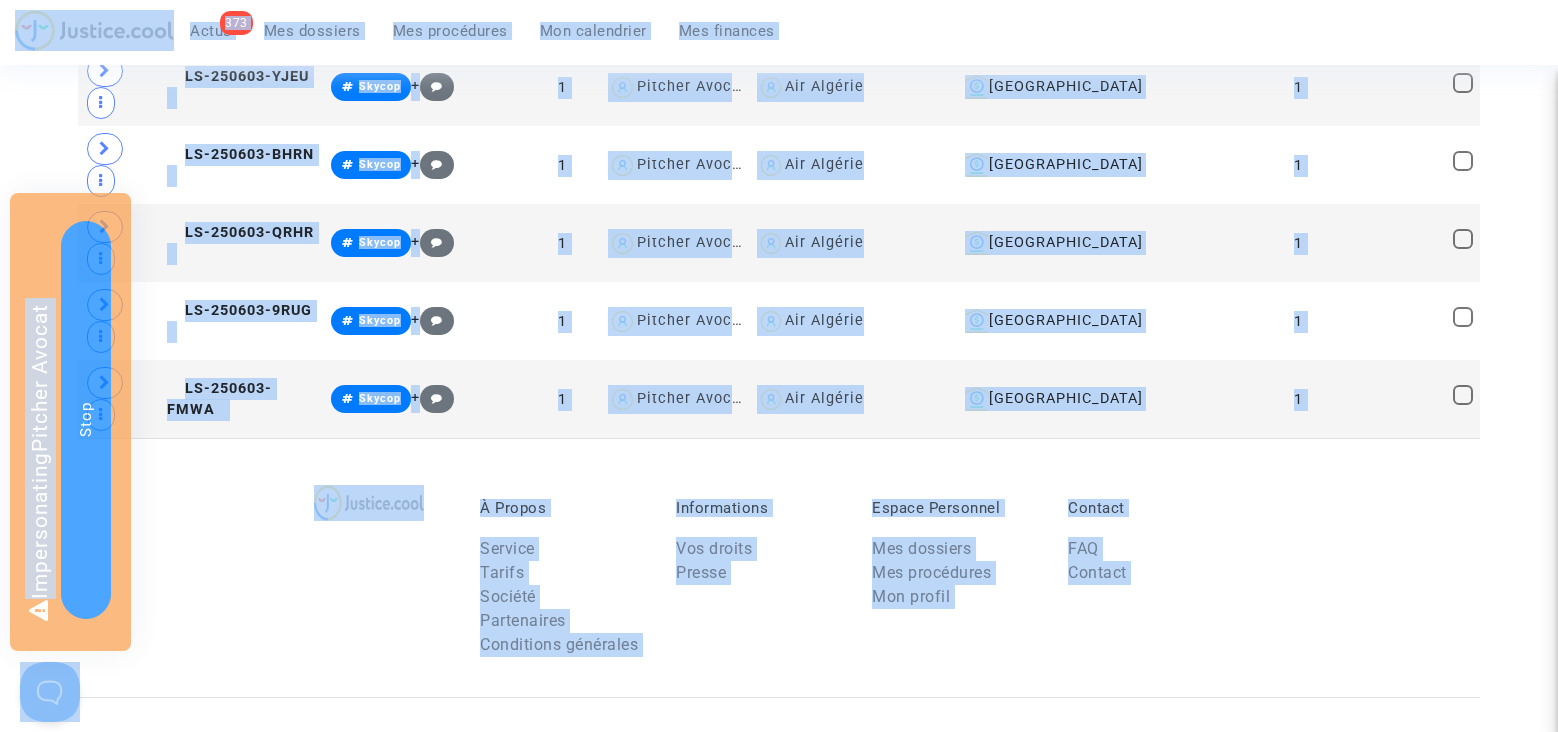 copy on "373 Actus Mes dossiers Mes procédures Mon calendrier Mes finances  Tribunal de commerce   Tribunal judiciaire   Tribunal administratif         Statut de la transaction Nombre d'audiences  Tous  (4486)  Assignation à rédiger  (233)  Assignations à envoyer à l'huissier  (2)  En attente de l'huissier  (426)  Assignation à placer  (238)  En attente de coordonnées bancaires  (112)  Désistement  (54)  En attente de l'audience et des conclusions défendeur  (371)  En attente de l'audience et des conclusions demandeur  (1)  En attente du rendu du jugement  (12)  La date de jugement est passée  (23)  Jugement rendu  (30)  Exécution du jugement trop longue  (25)  À fermer  (188)  Procédure fermée  (1919)  Procédure abandonnée  (852)  Réf.   Notes   Dossiers   Demandeur   Défendeur   Tribunal   Numéro RG    Audiences  Transaction    LS-250313-9T9E    CODEPOSTAL  + 1  +  1 Pitcher Avocat Easyjet Europe    Créteil     1   LS-250603-8QHG    Skycop  +  1 Pitcher Avocat Air Corsica    Nice     1   LS-250603-C99M    Skycop ..." 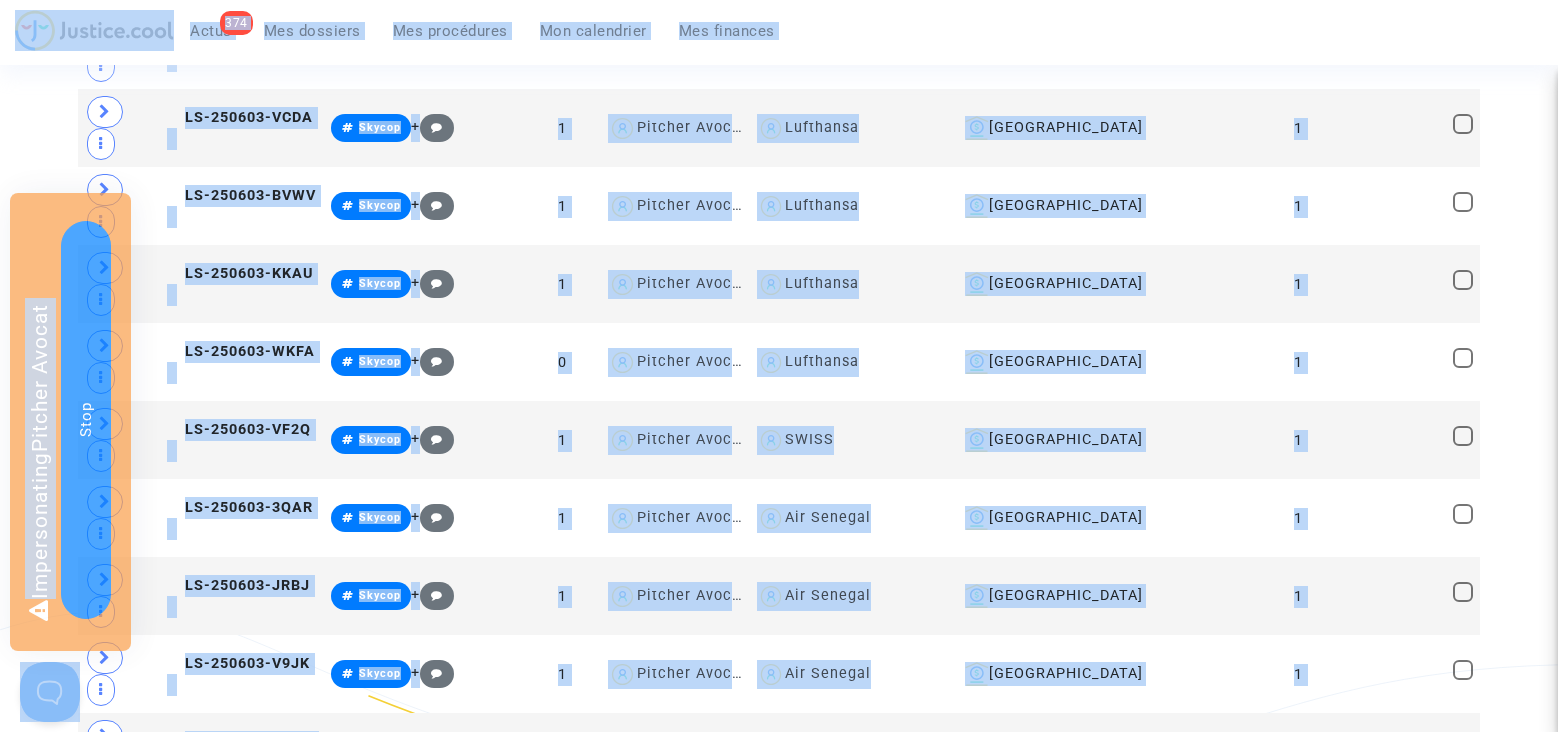 scroll, scrollTop: 0, scrollLeft: 0, axis: both 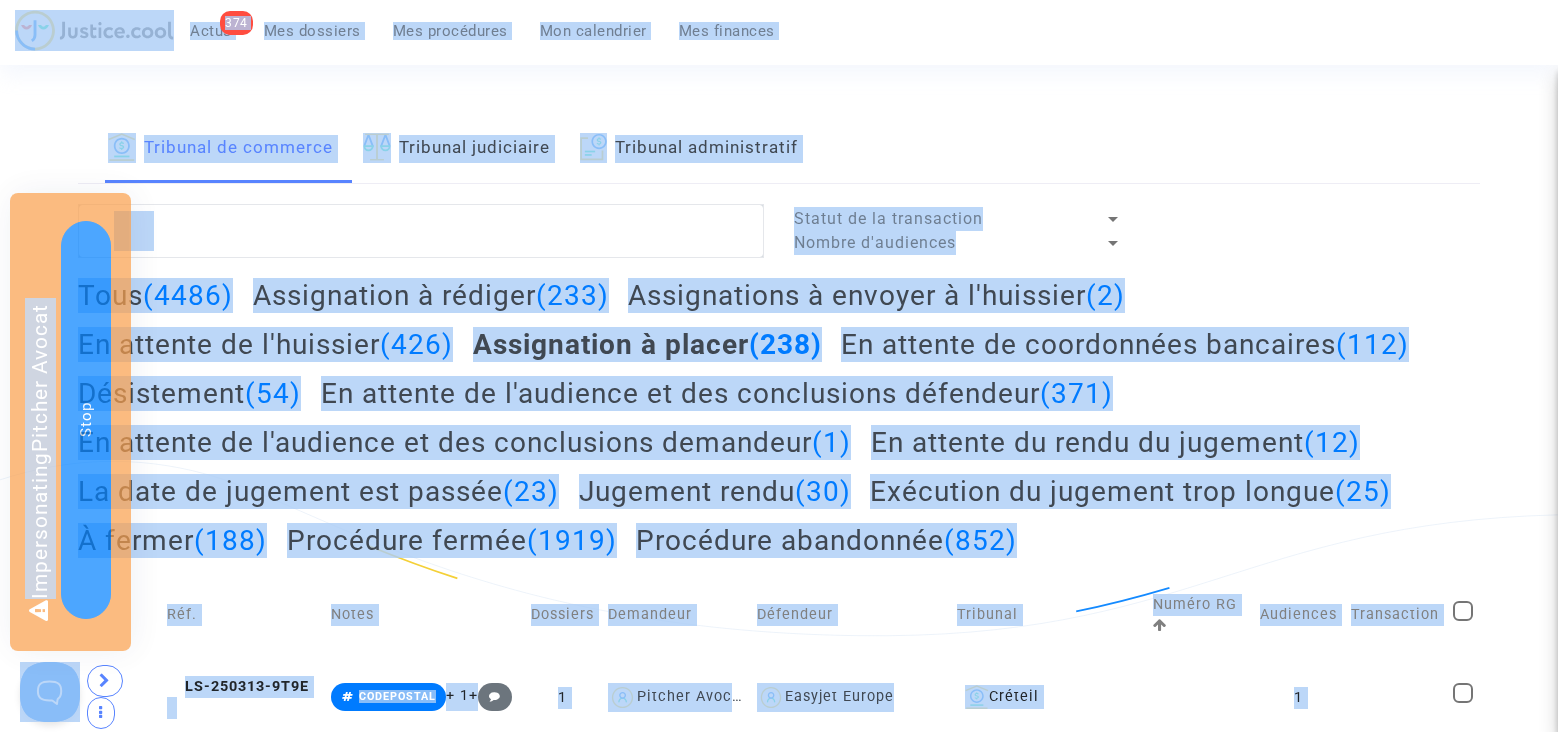 click on "Statut de la transaction" at bounding box center (949, 219) 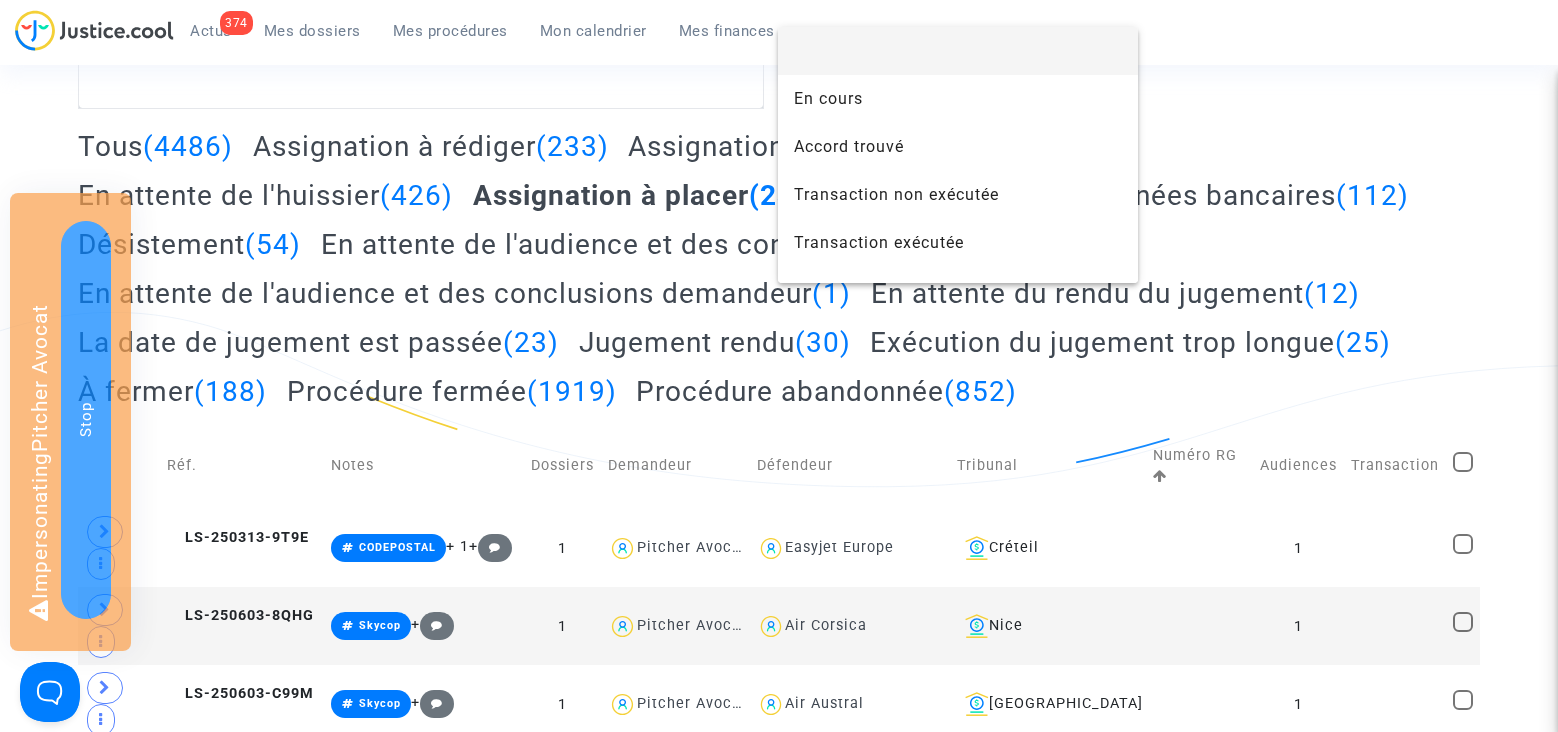 scroll, scrollTop: 204, scrollLeft: 0, axis: vertical 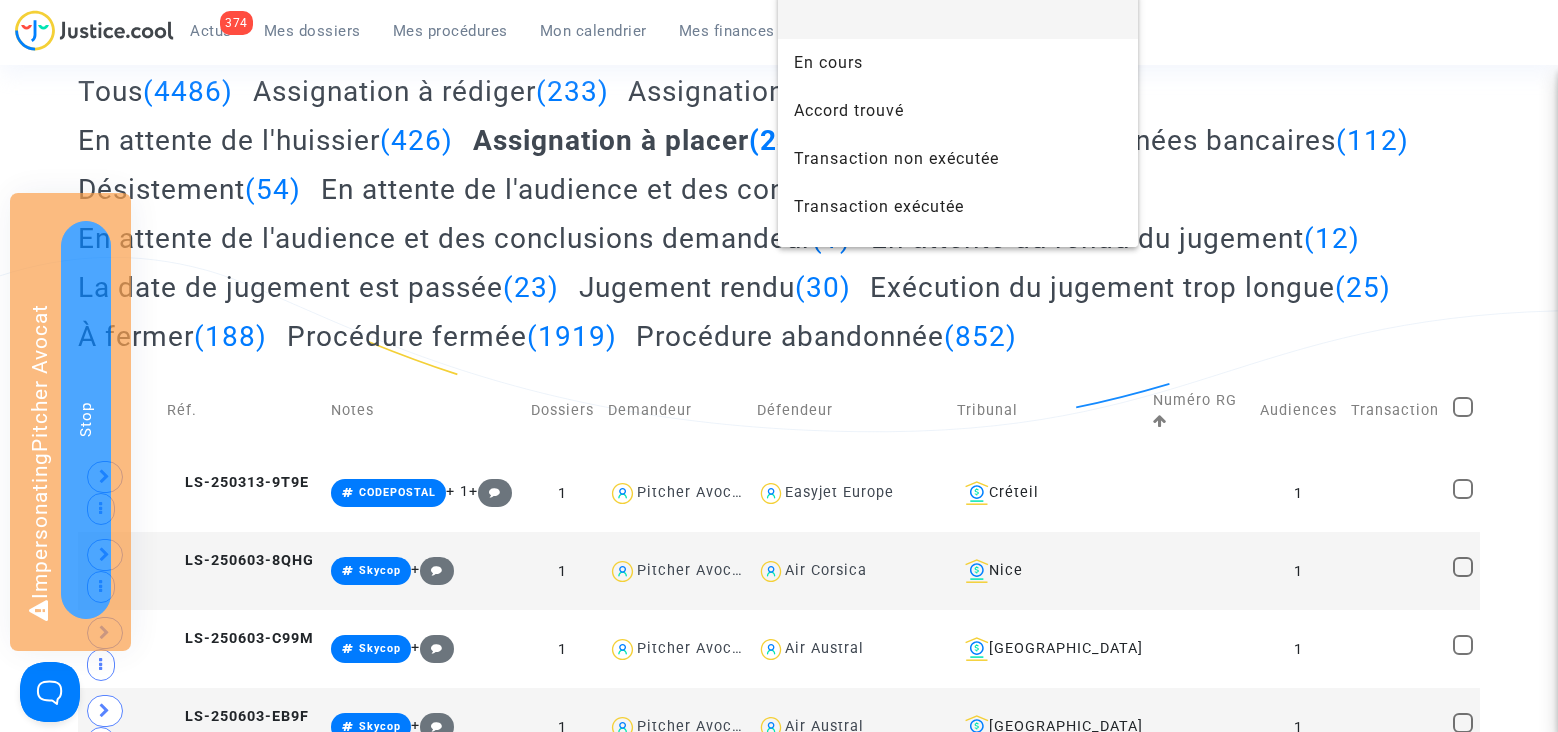 click at bounding box center (779, 366) 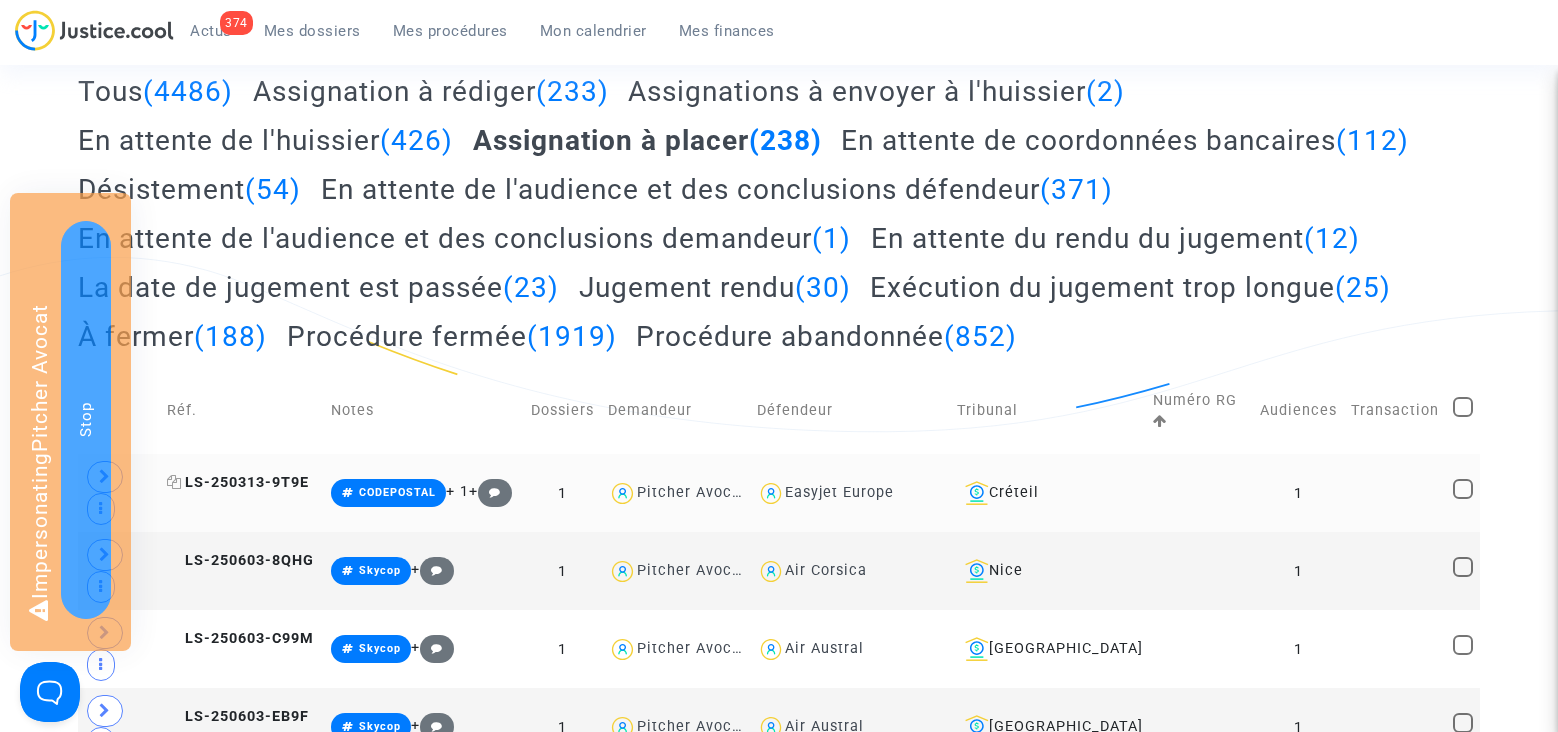 click on "LS-250313-9T9E" 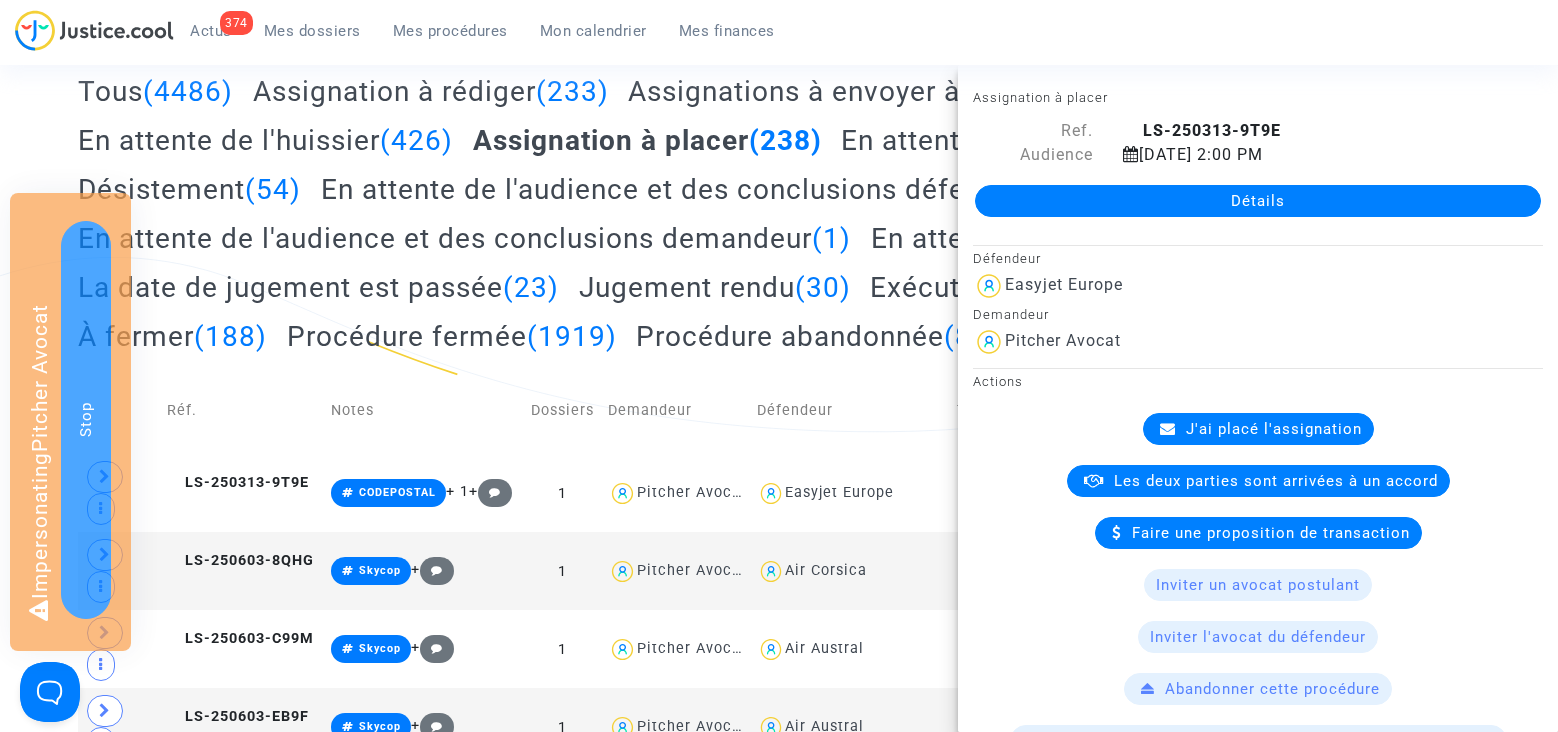 click on "Détails" 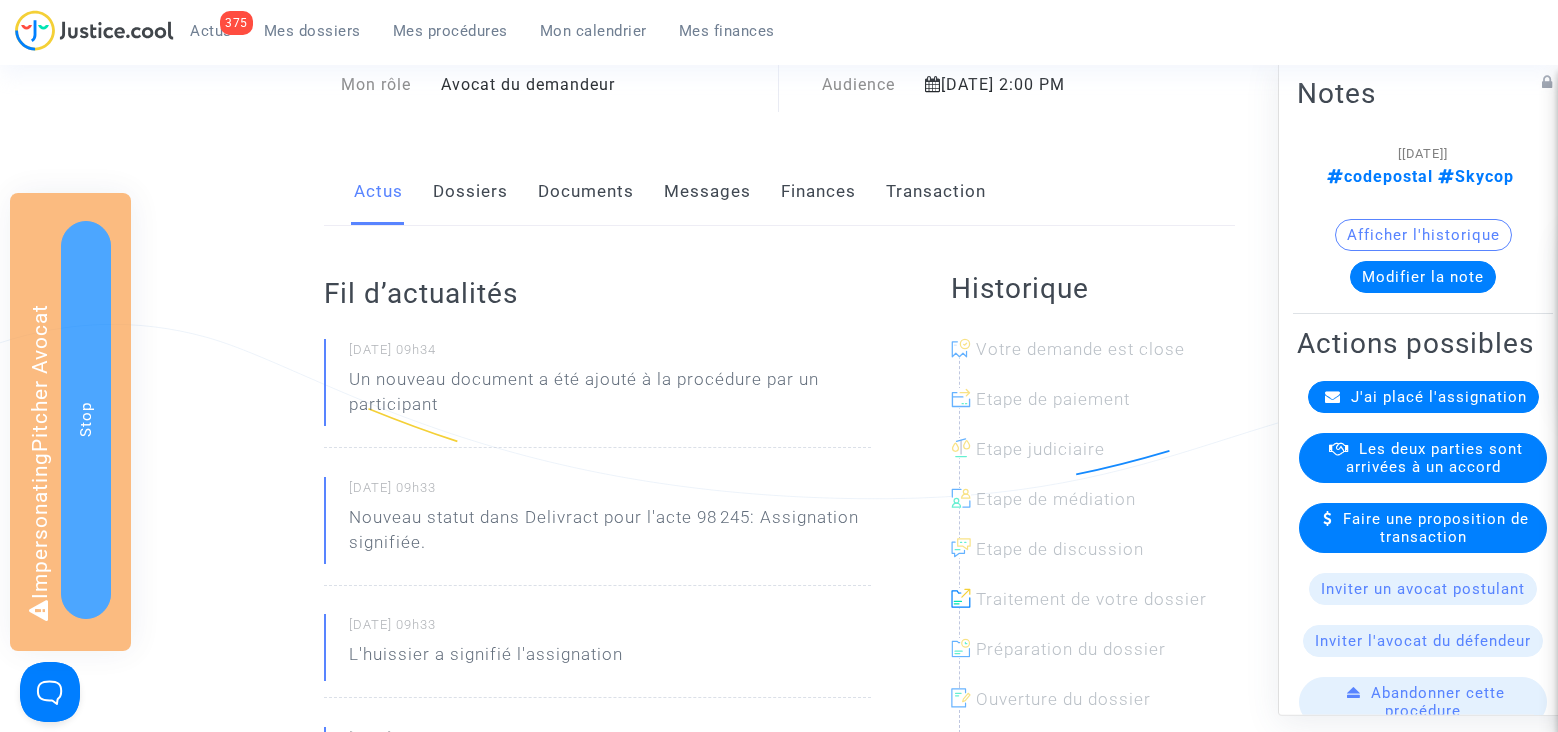 scroll, scrollTop: 130, scrollLeft: 0, axis: vertical 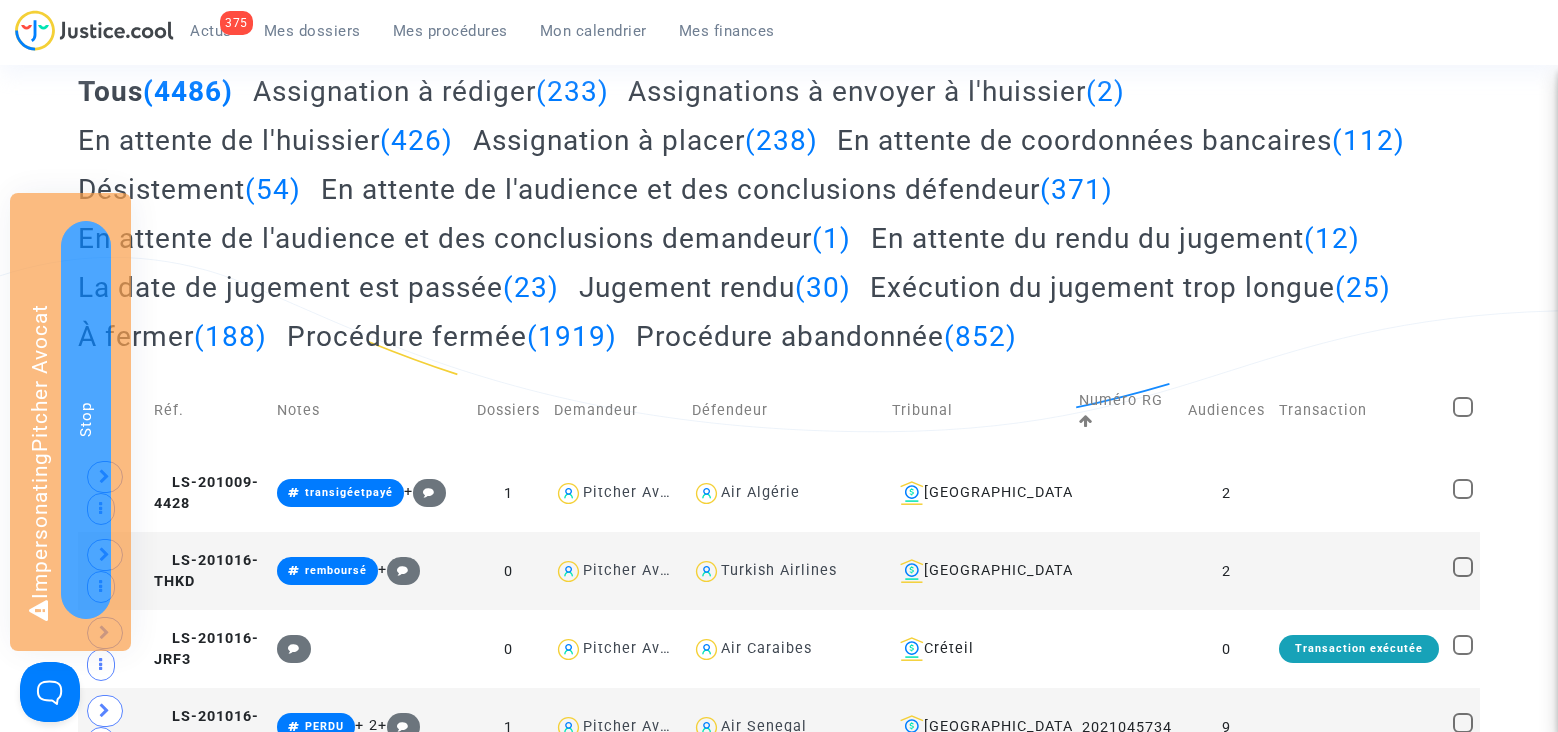 click on "Assignation à placer  (238)" 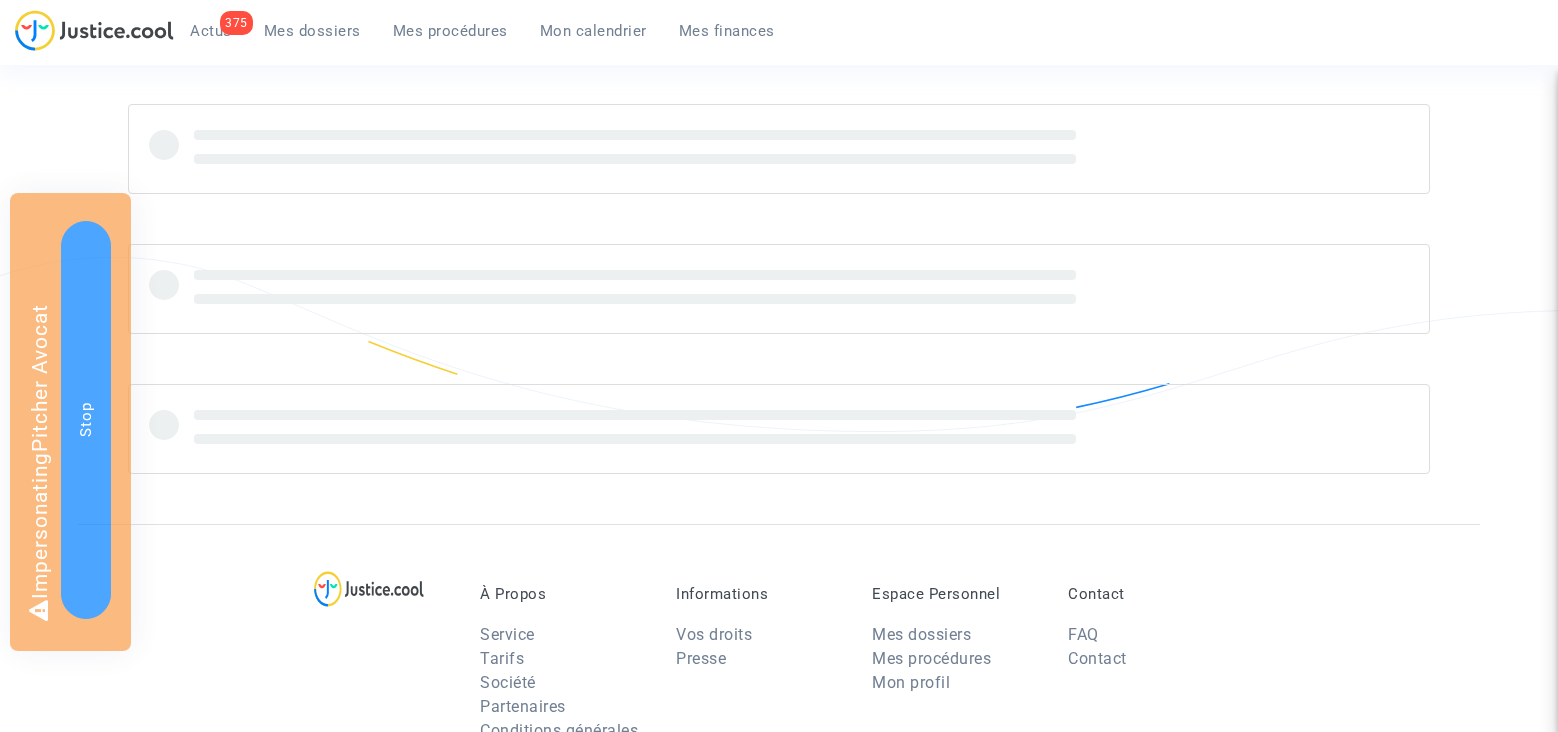 scroll, scrollTop: 204, scrollLeft: 0, axis: vertical 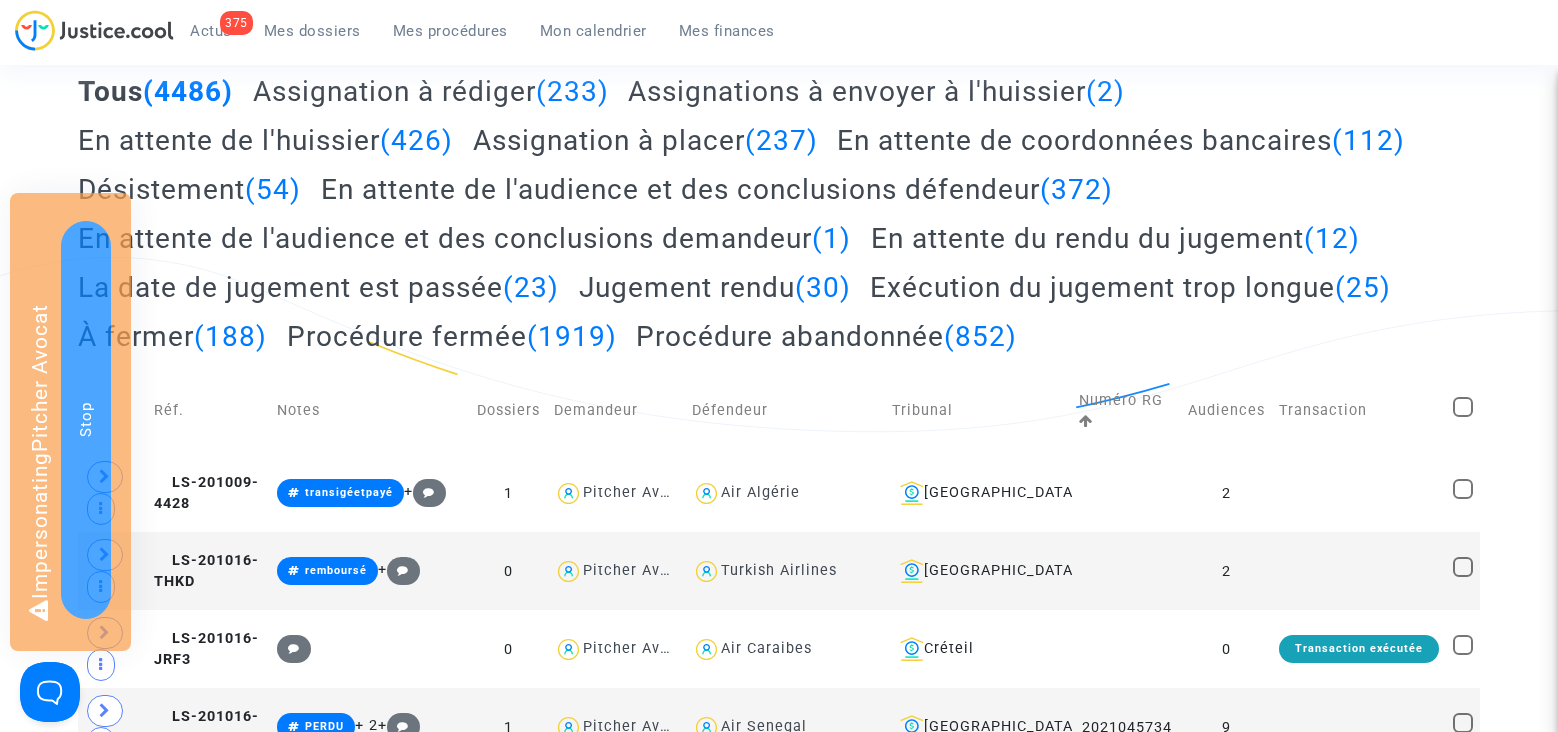 click on "Assignation à placer  (237)" 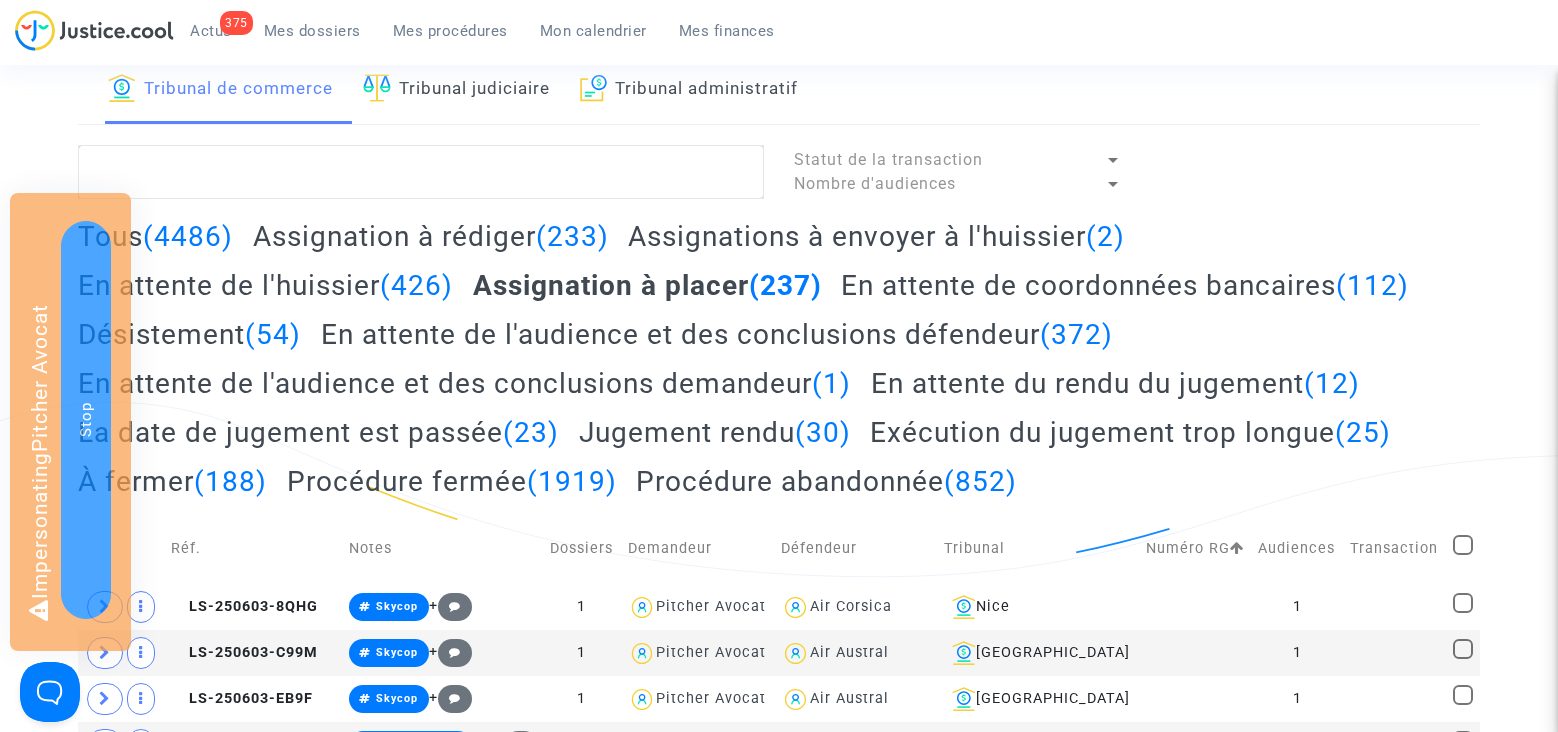 scroll, scrollTop: 0, scrollLeft: 0, axis: both 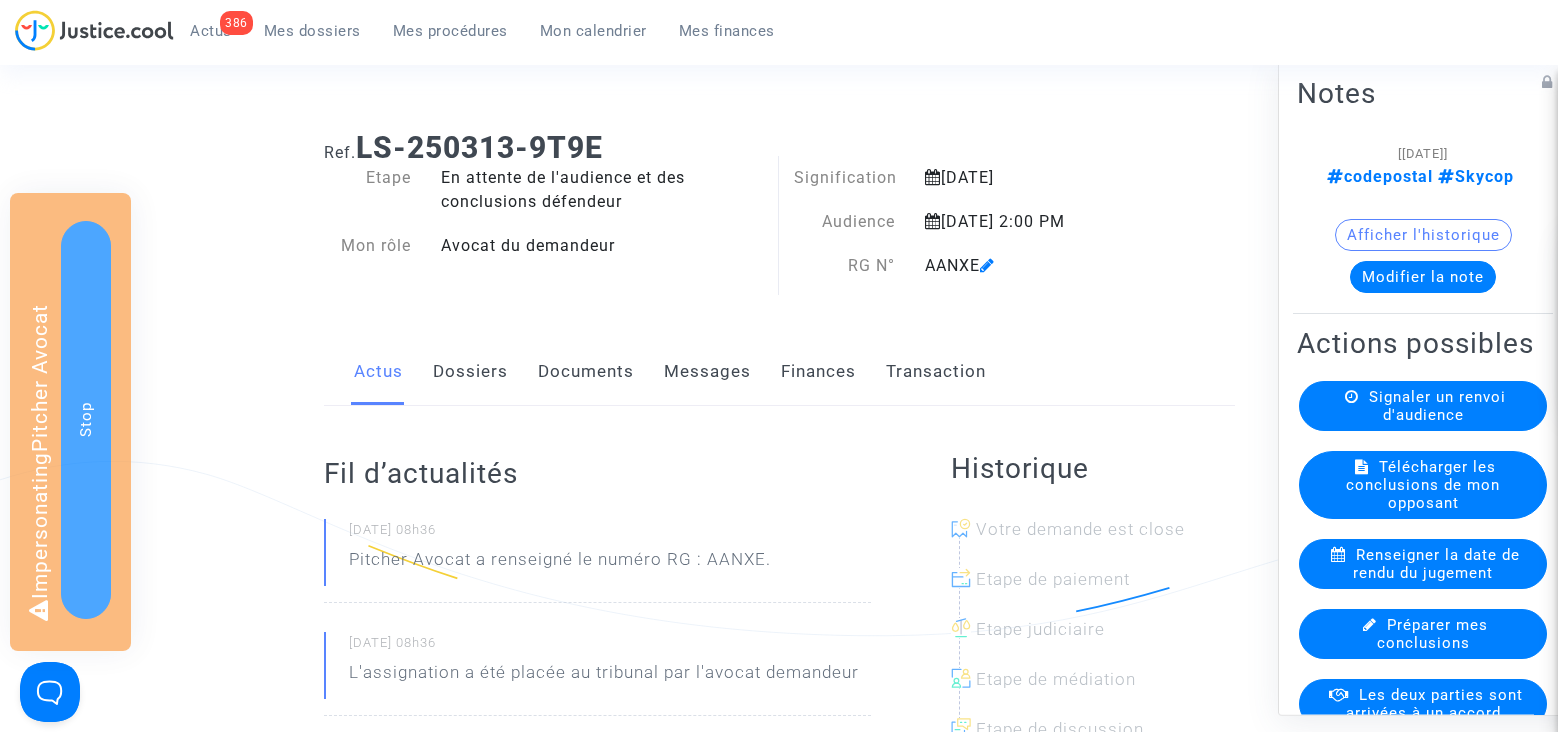 click on "Mes procédures" at bounding box center [450, 31] 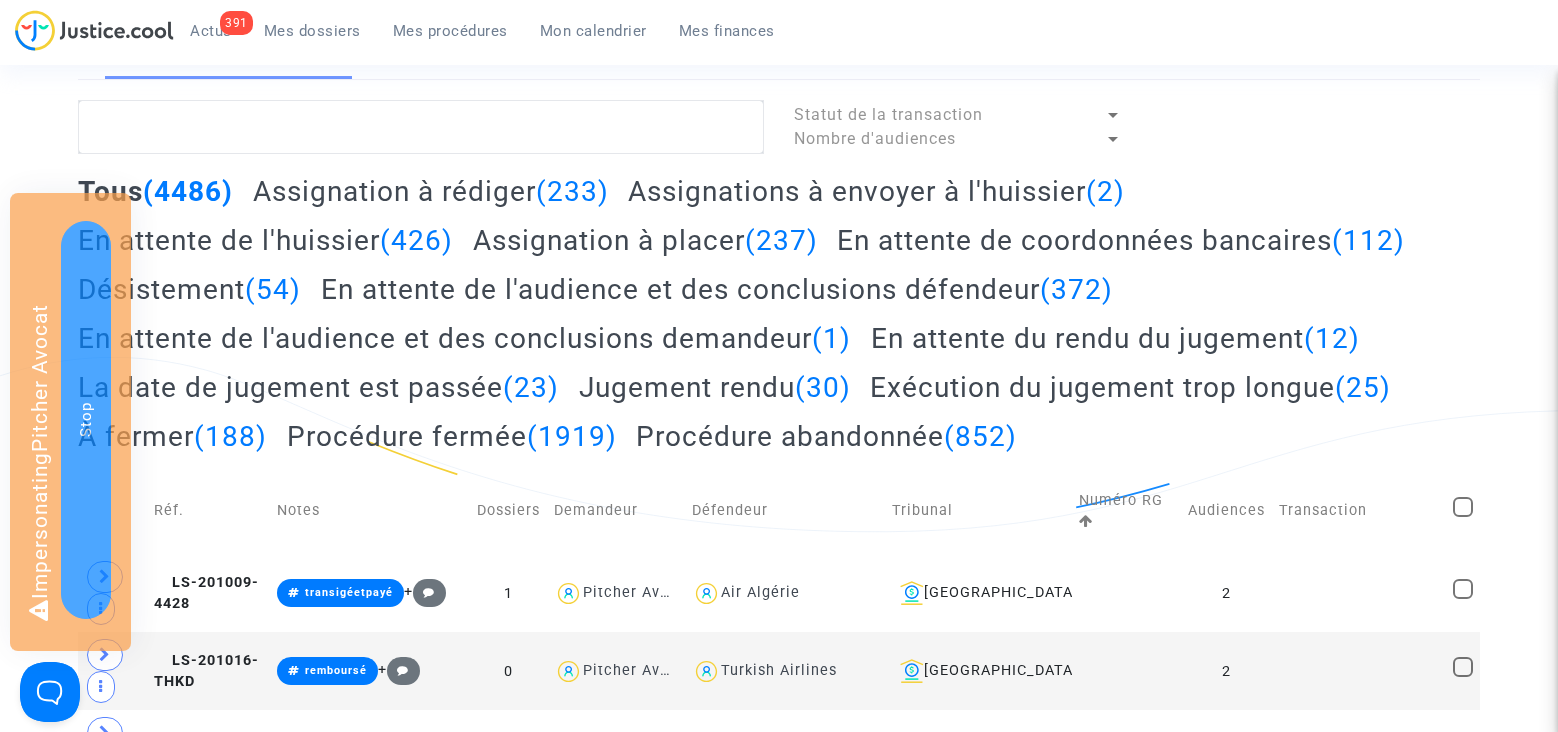scroll, scrollTop: 112, scrollLeft: 0, axis: vertical 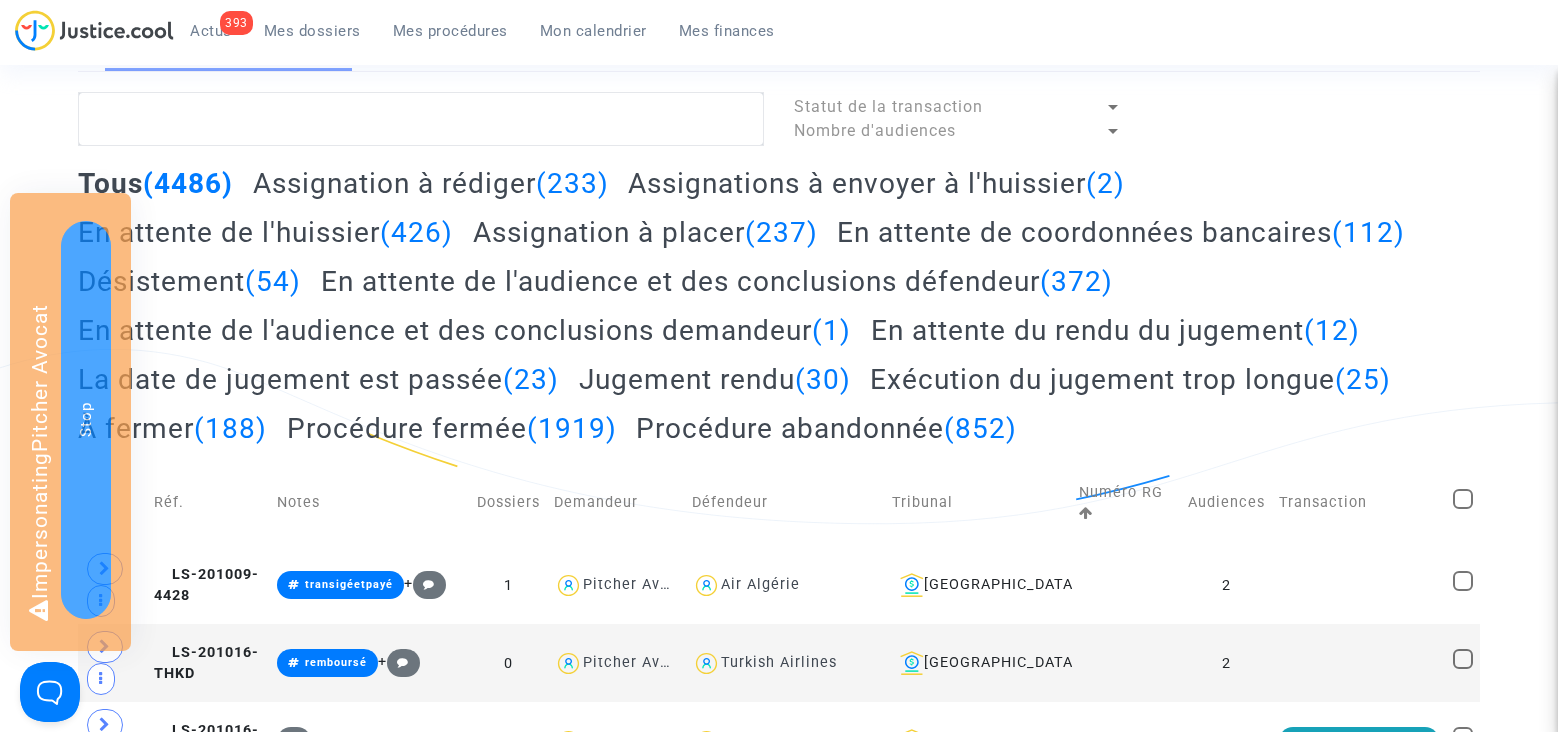 click on "Assignation à placer  (237)" 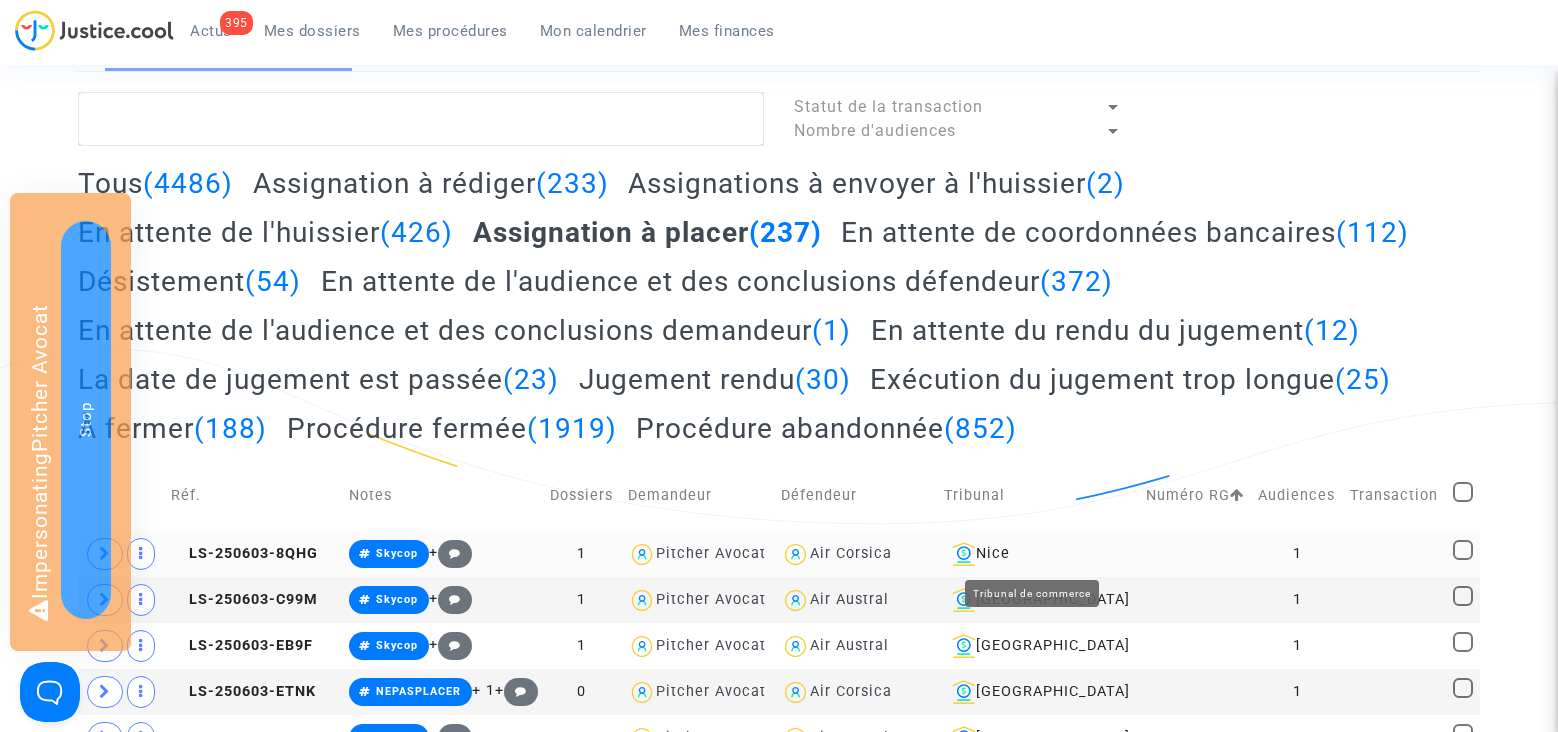 click on "Nice" 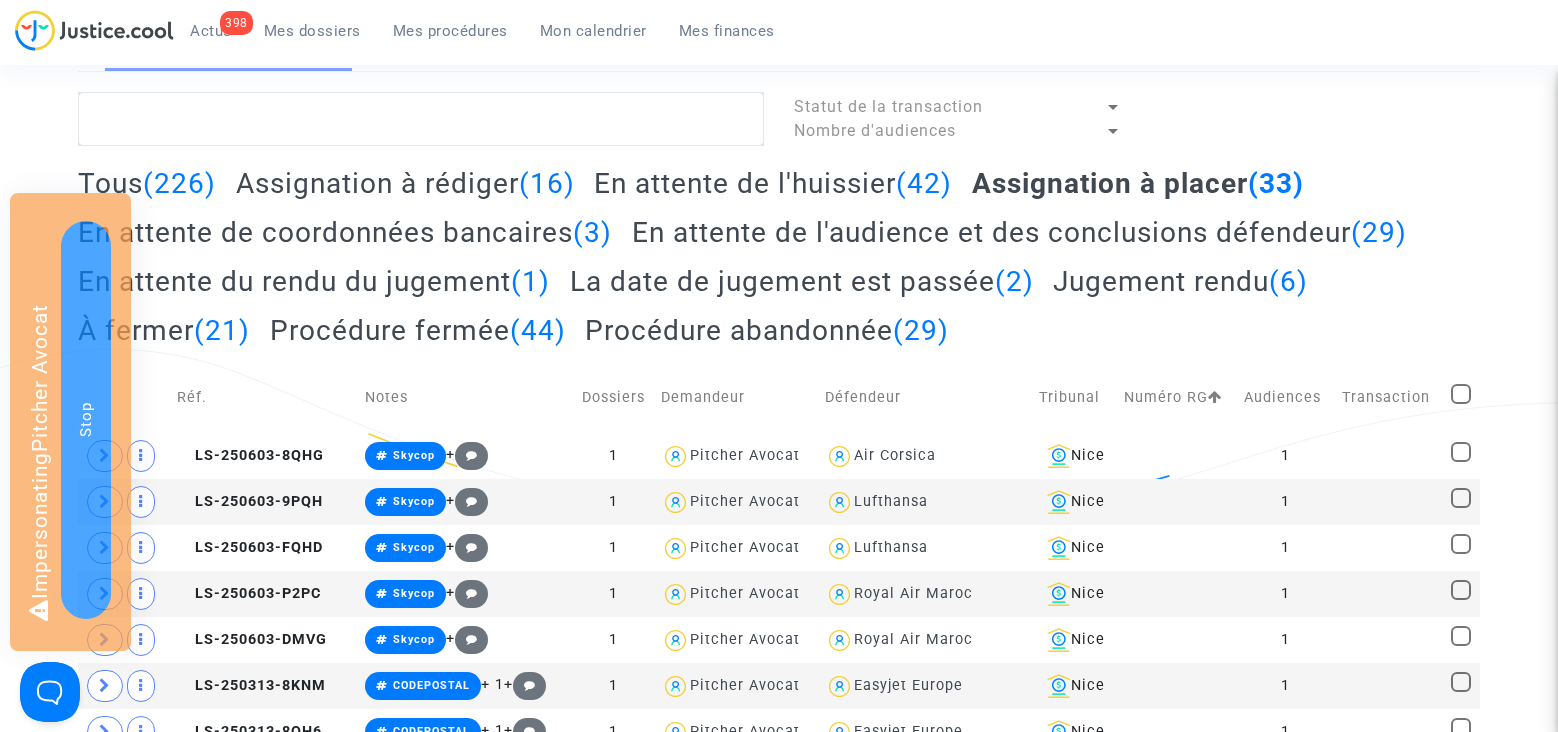 scroll, scrollTop: 0, scrollLeft: 0, axis: both 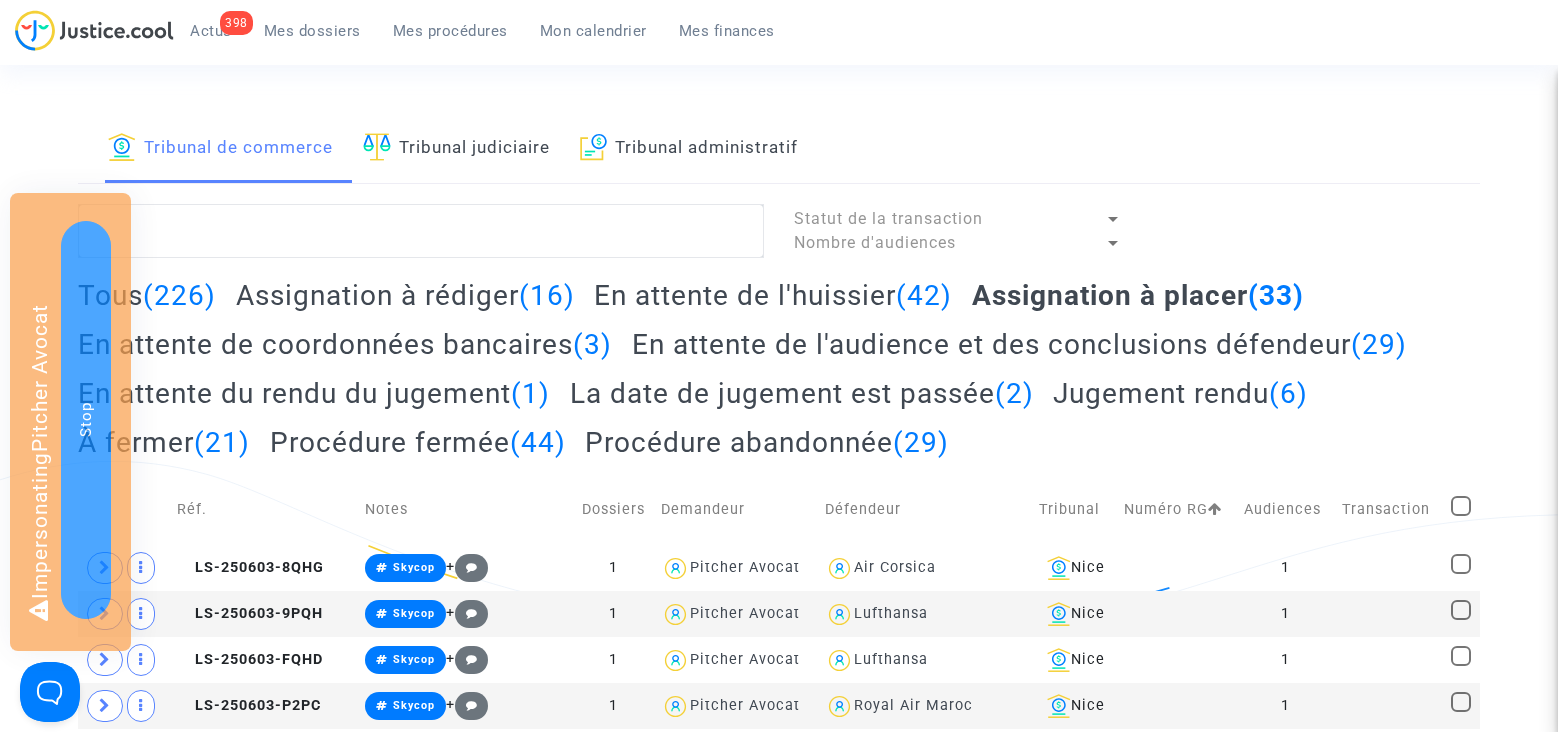 click on "Mes procédures" at bounding box center (450, 31) 